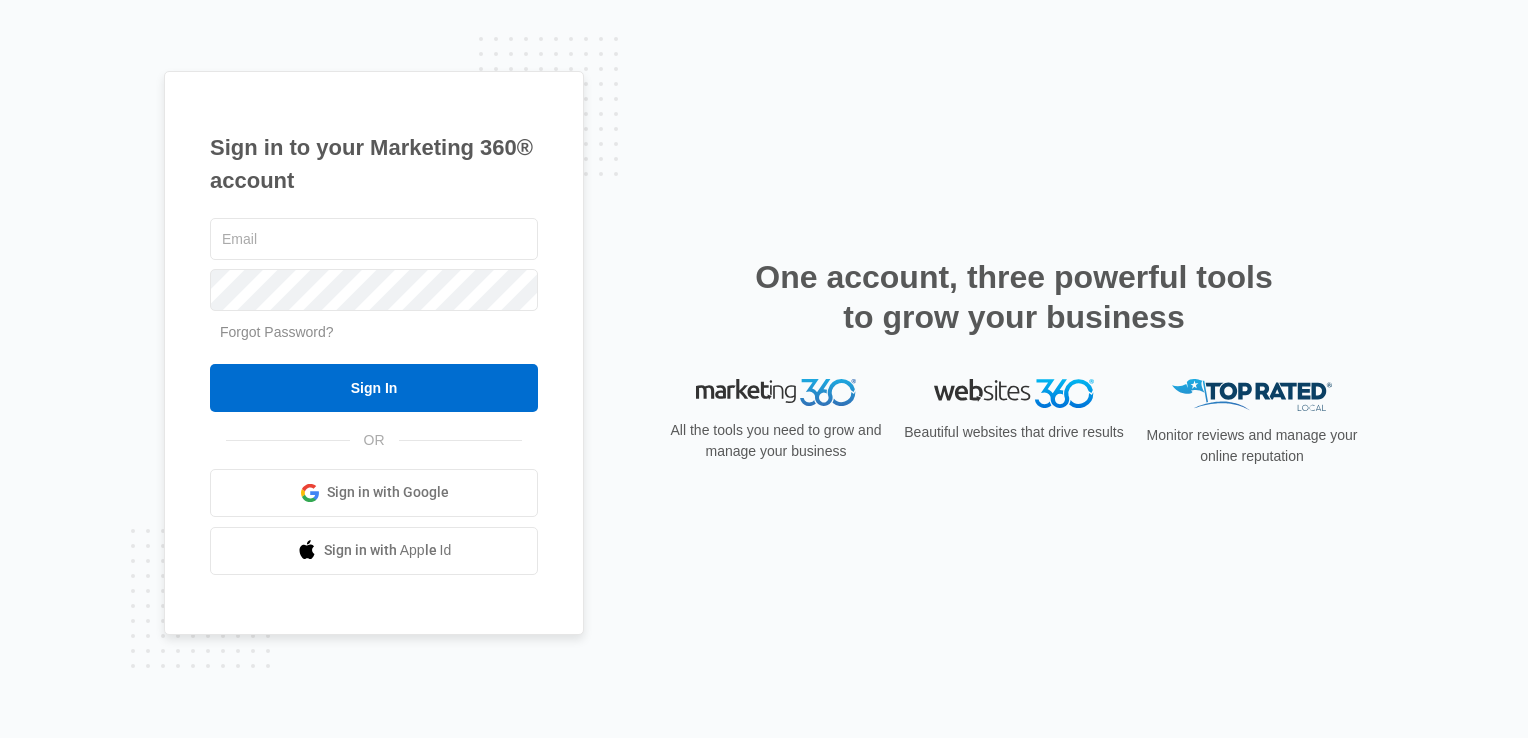 scroll, scrollTop: 0, scrollLeft: 0, axis: both 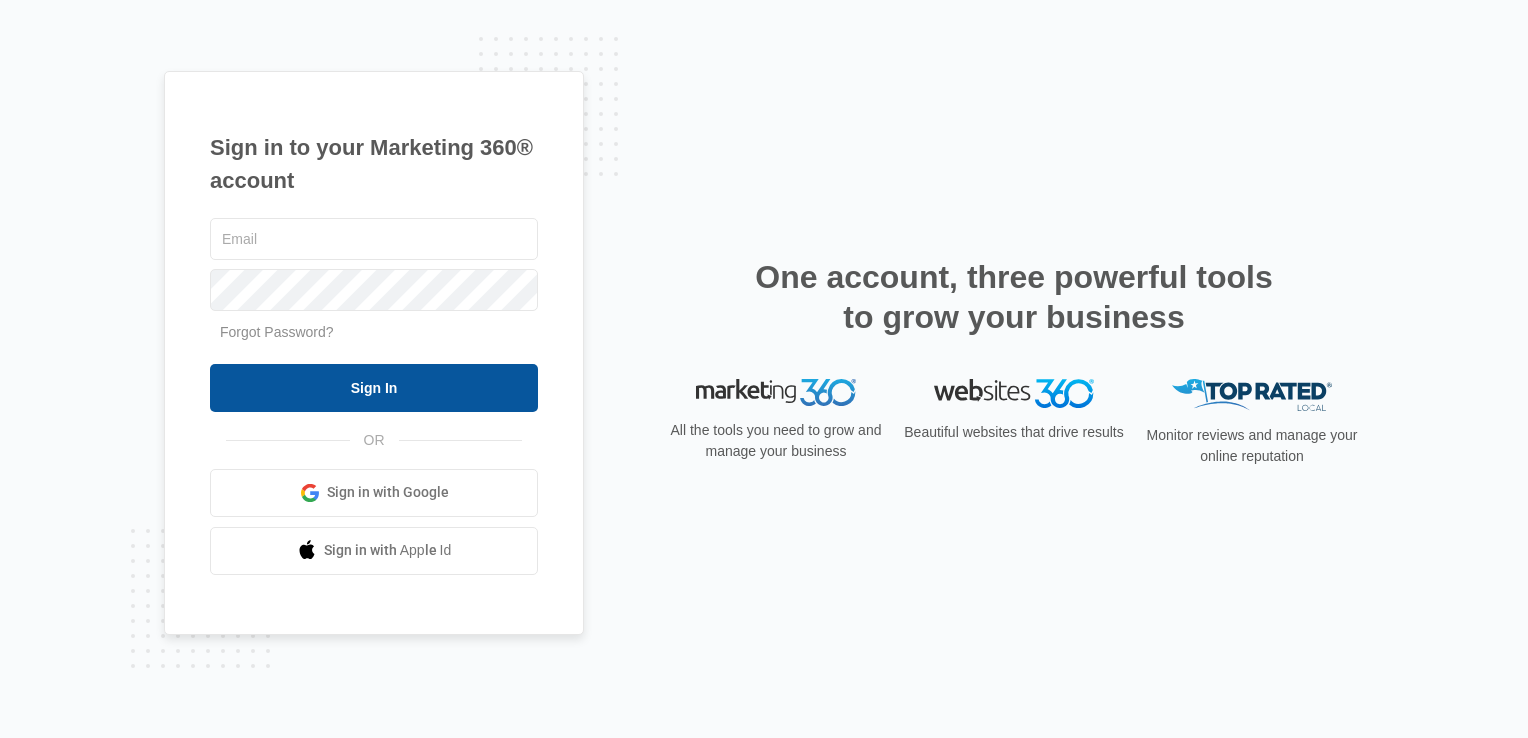 type on "[EMAIL]" 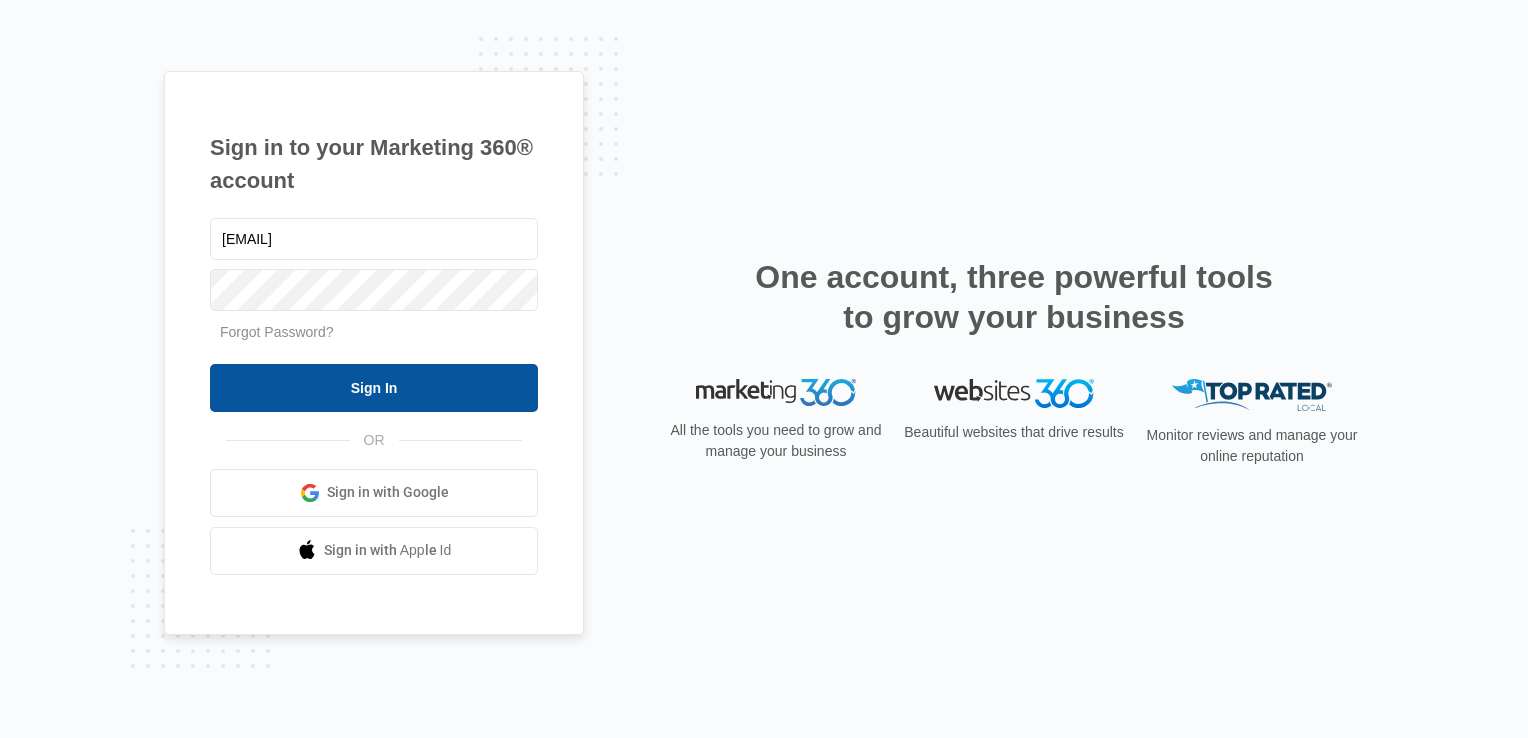 click on "Sign In" at bounding box center (374, 388) 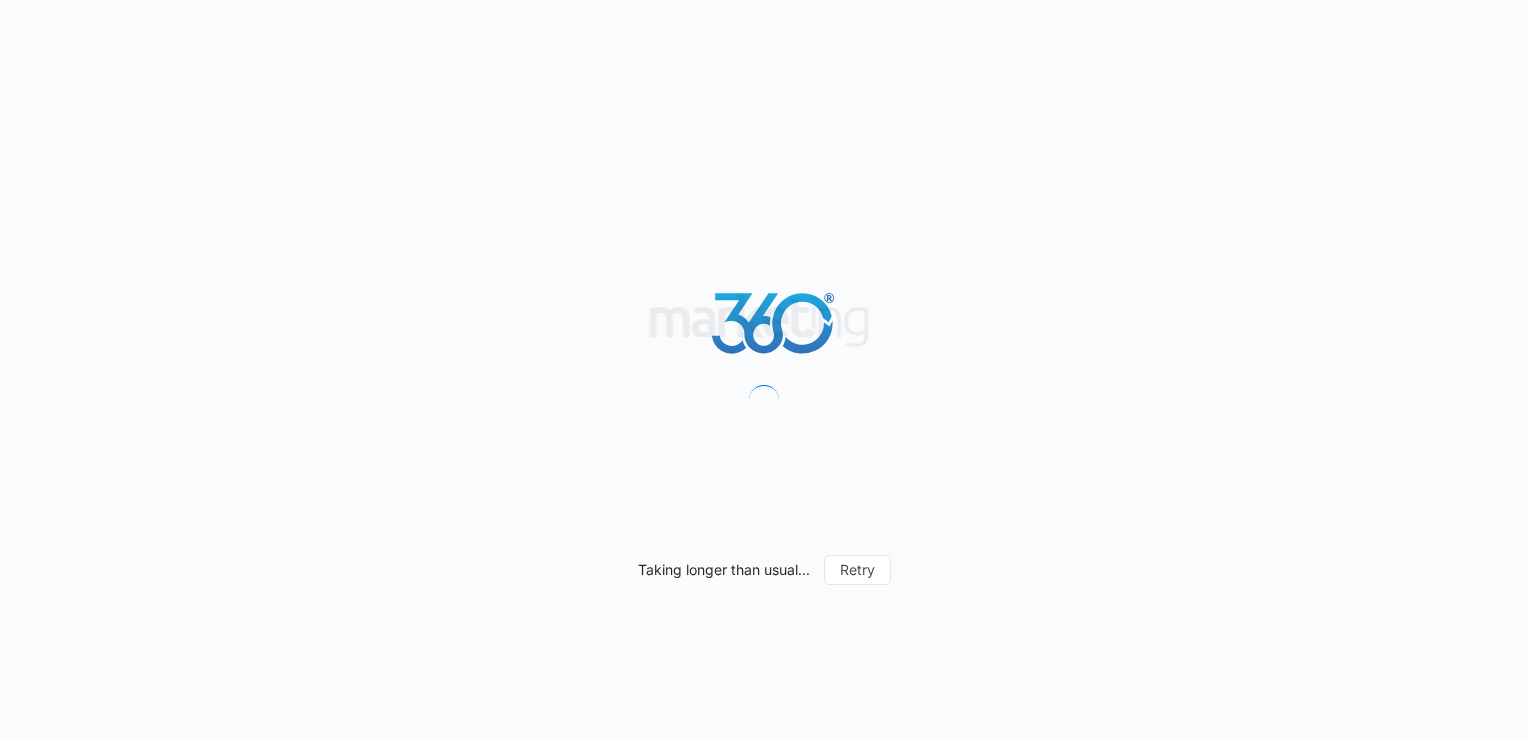scroll, scrollTop: 0, scrollLeft: 0, axis: both 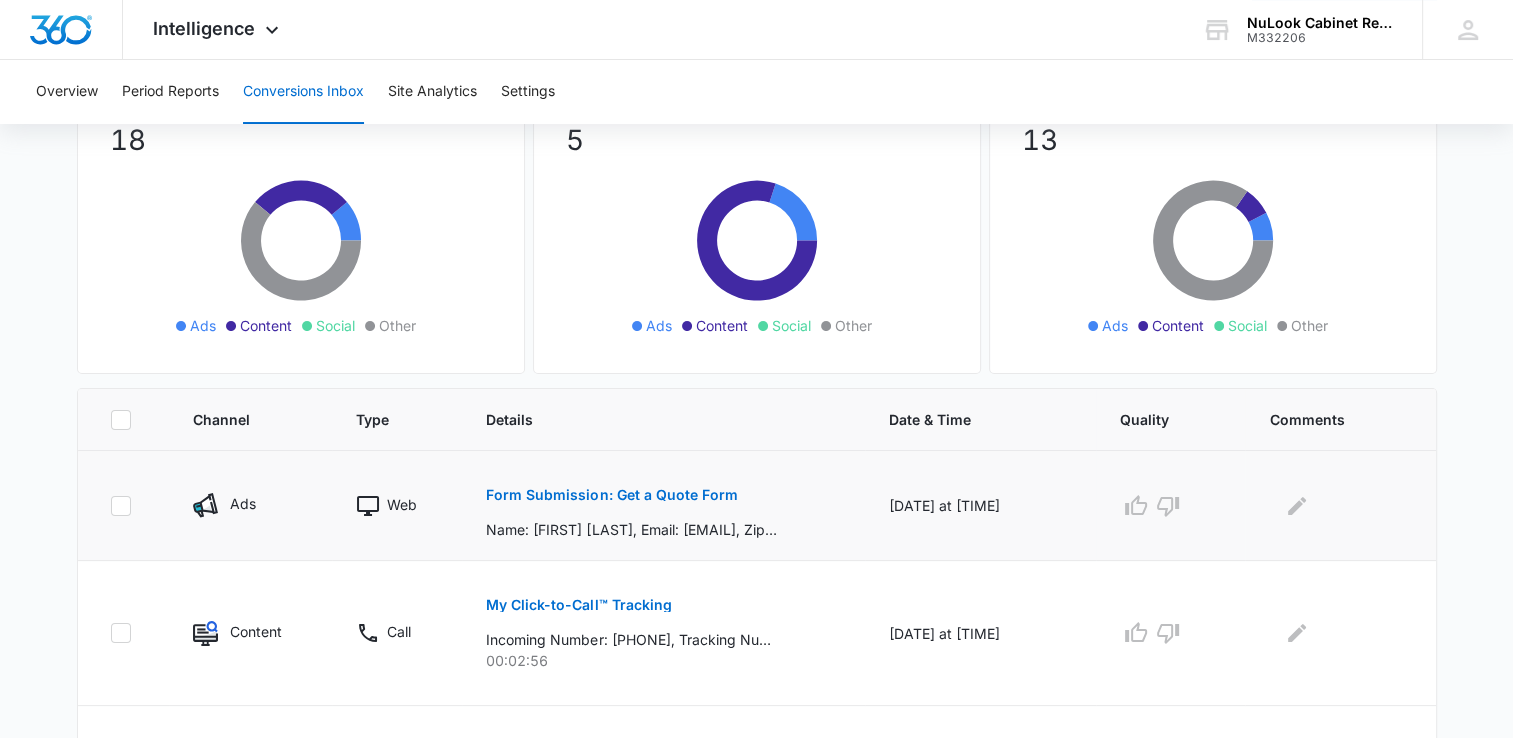 click on "Ads" at bounding box center [250, 505] 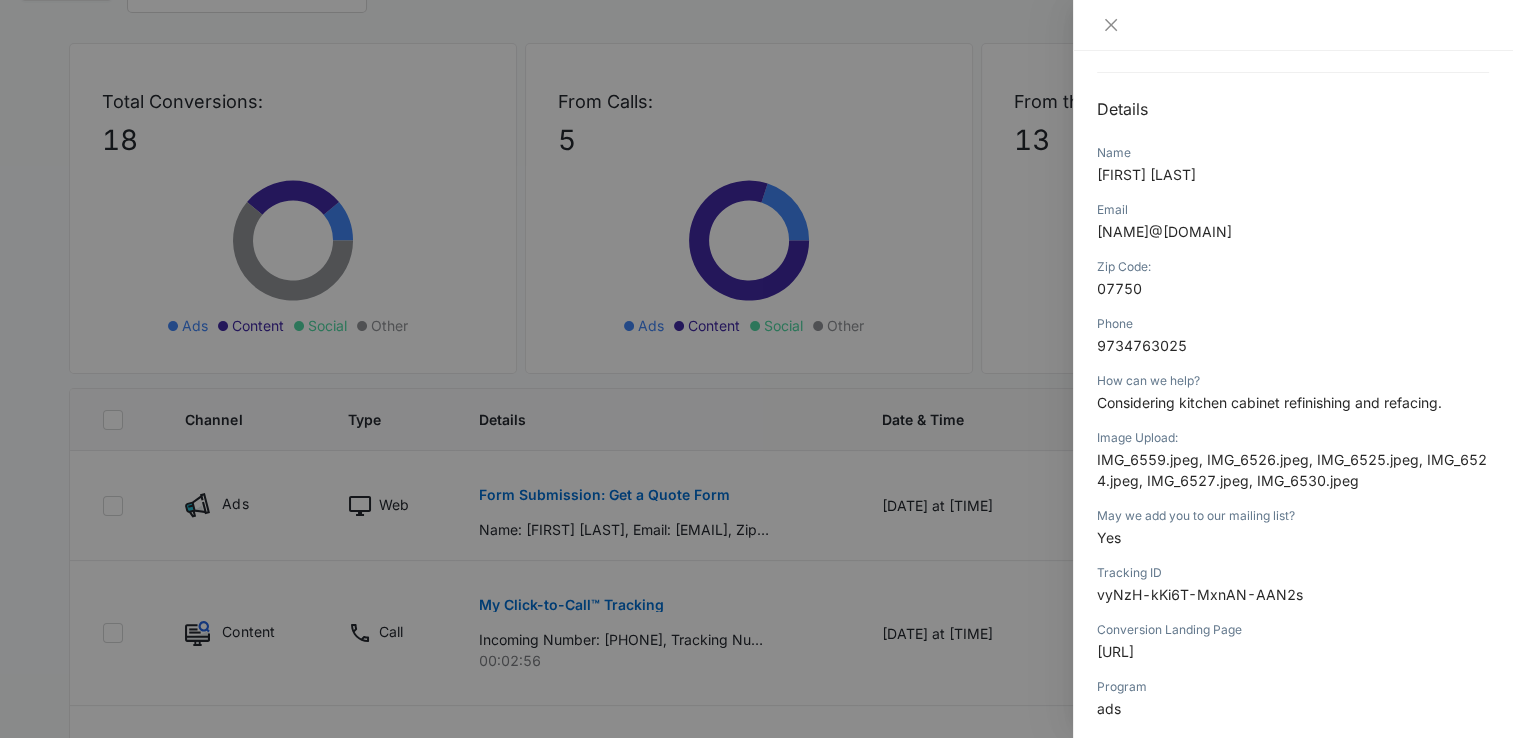 scroll, scrollTop: 182, scrollLeft: 0, axis: vertical 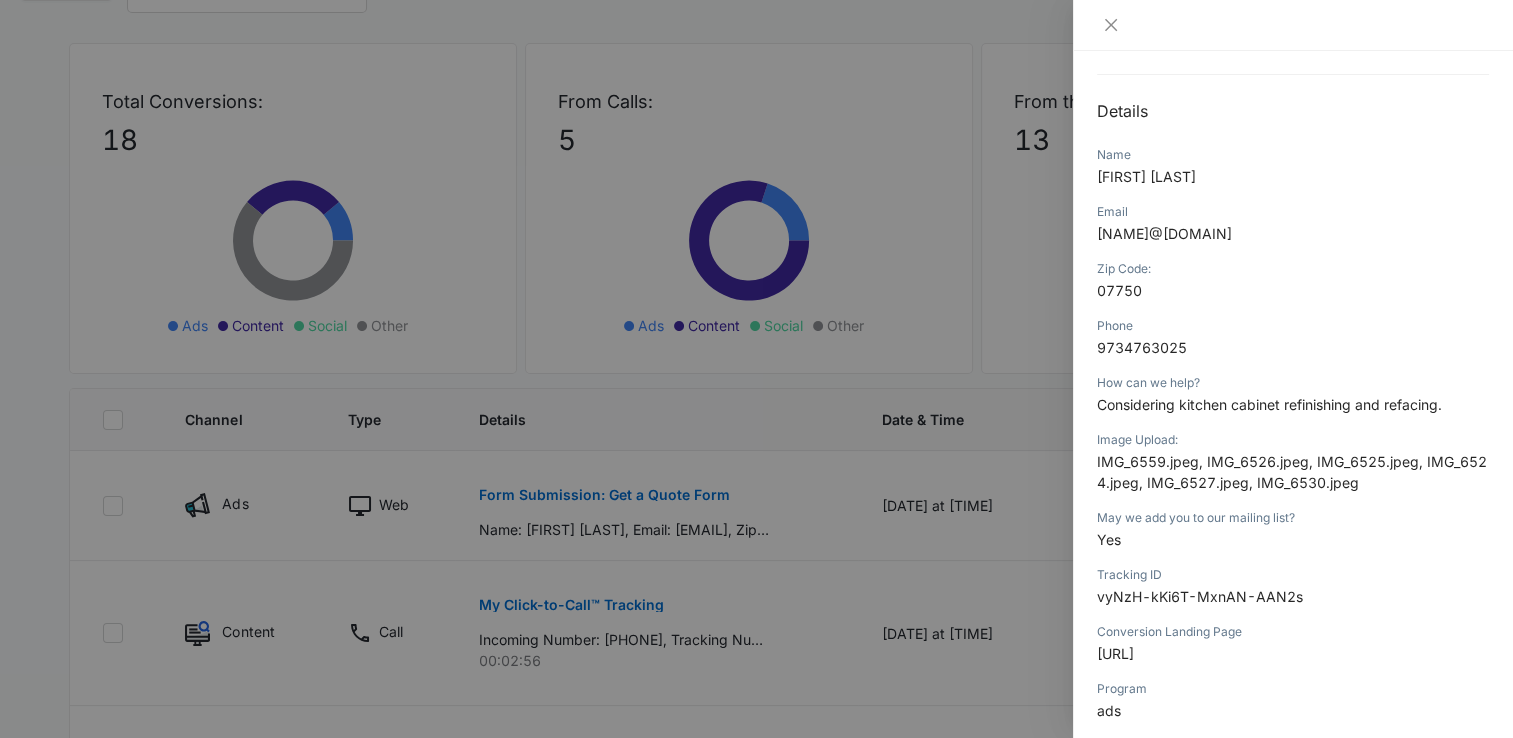 click on "IMG_6559.jpeg, IMG_6526.jpeg, IMG_6525.jpeg, IMG_6524.jpeg, IMG_6527.jpeg, IMG_6530.jpeg" at bounding box center (1146, 176) 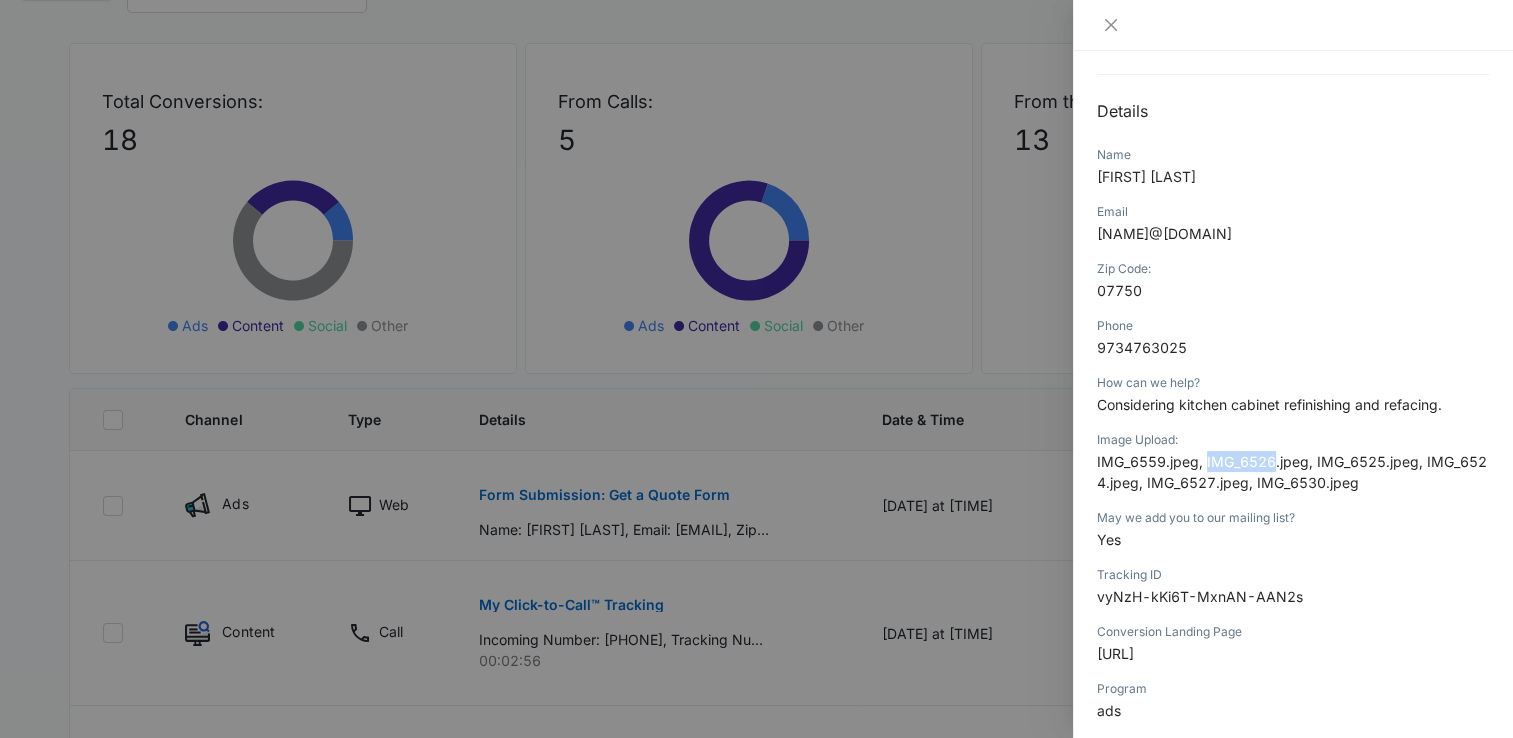 click on "IMG_6559.jpeg, IMG_6526.jpeg, IMG_6525.jpeg, IMG_6524.jpeg, IMG_6527.jpeg, IMG_6530.jpeg" at bounding box center (1146, 176) 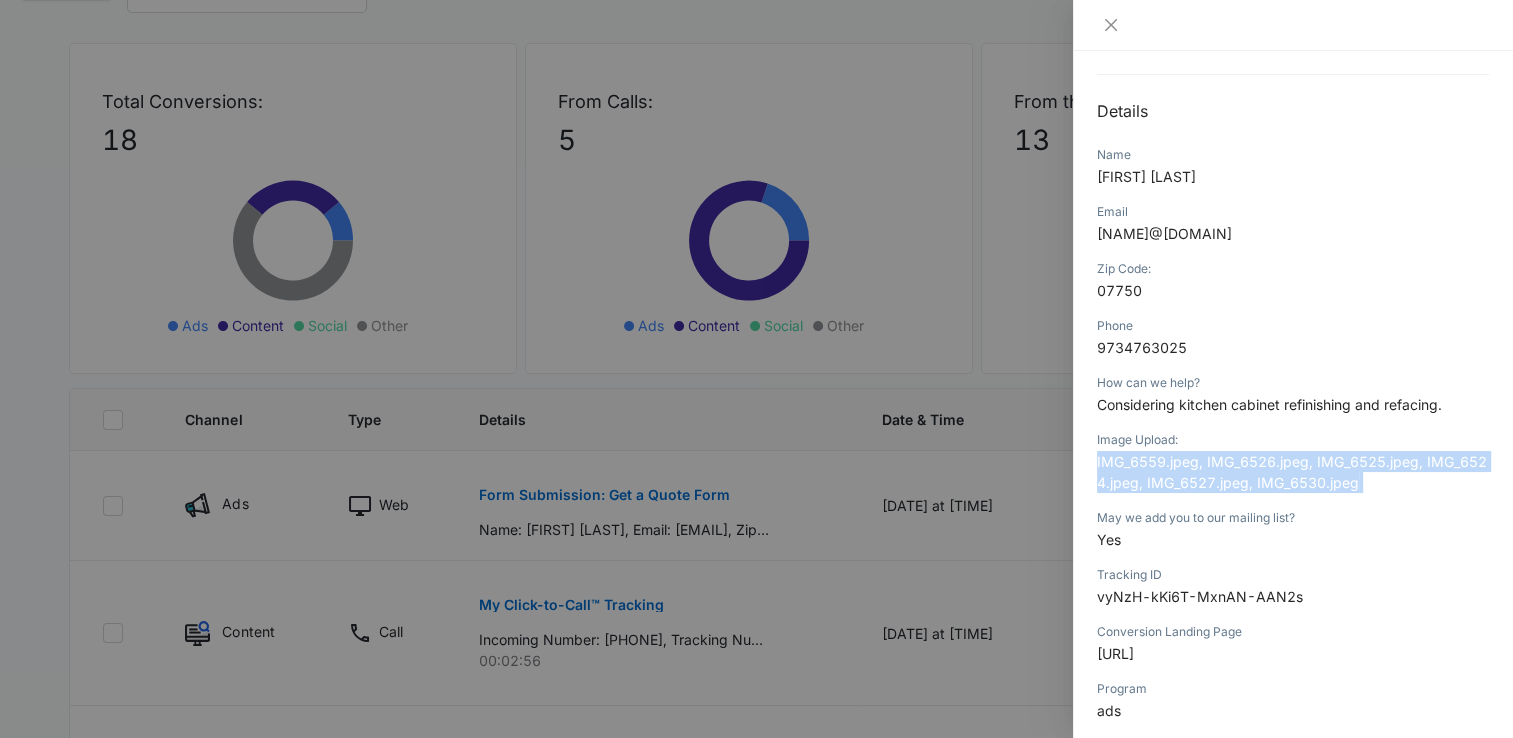 click on "IMG_6559.jpeg, IMG_6526.jpeg, IMG_6525.jpeg, IMG_6524.jpeg, IMG_6527.jpeg, IMG_6530.jpeg" at bounding box center [1146, 176] 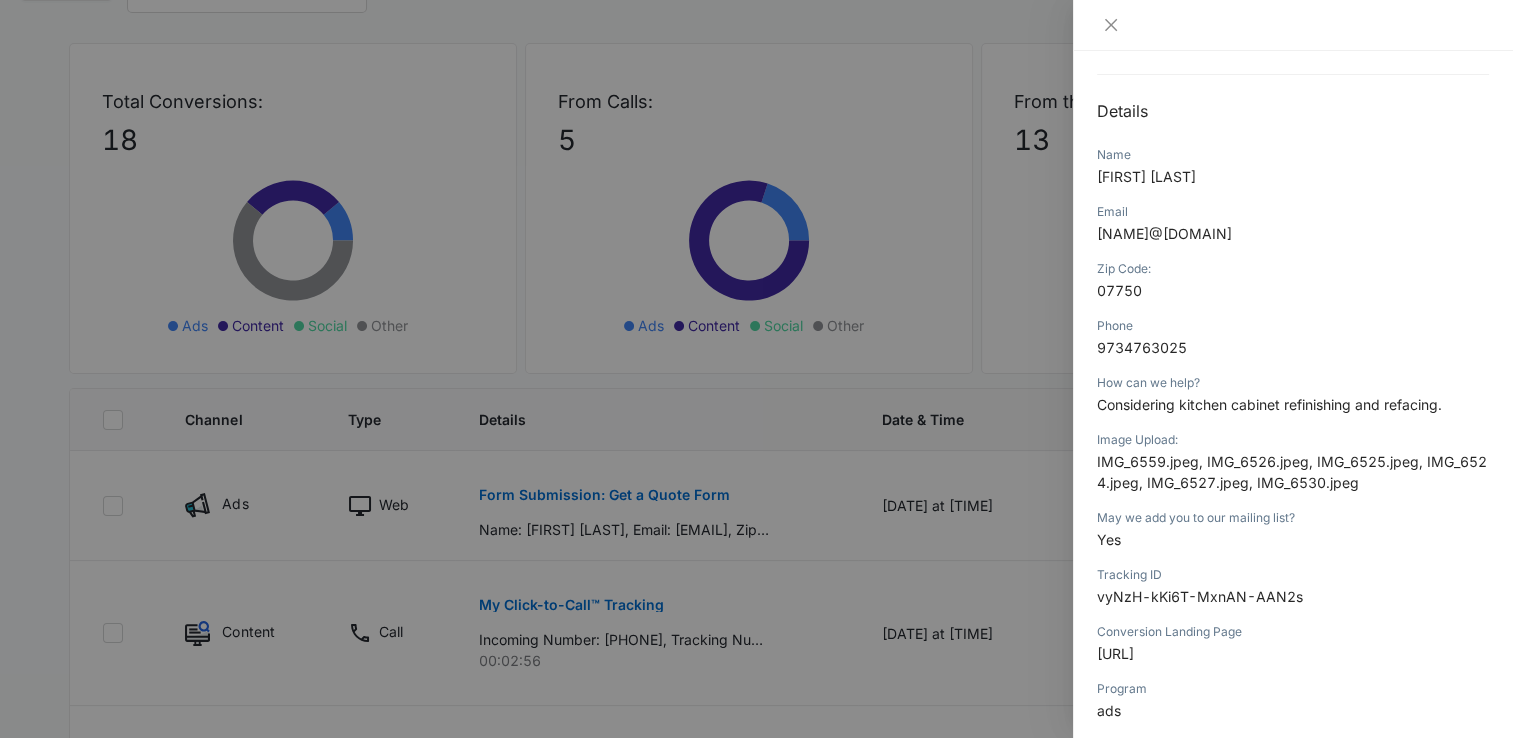 drag, startPoint x: 1256, startPoint y: 462, endPoint x: 1241, endPoint y: 534, distance: 73.545906 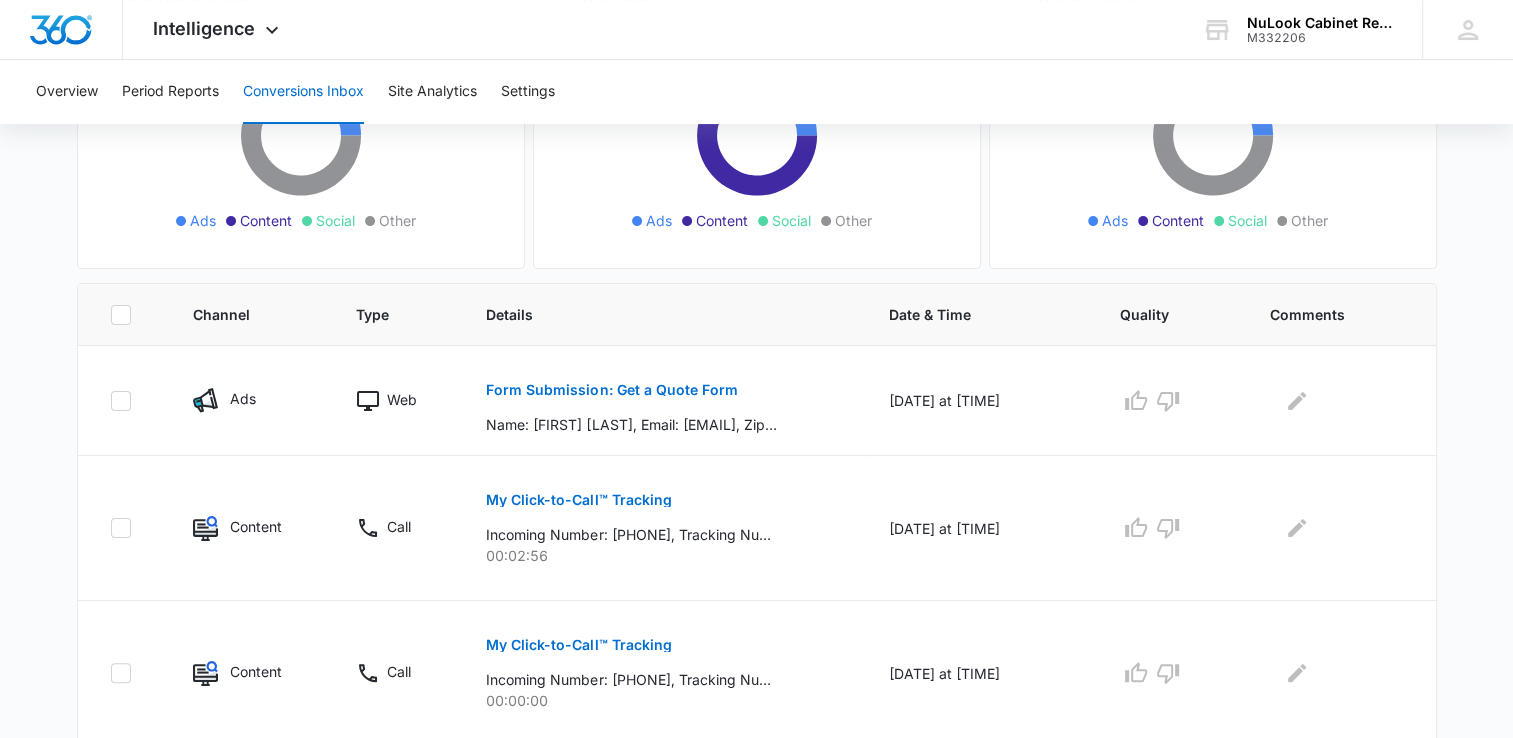 scroll, scrollTop: 291, scrollLeft: 0, axis: vertical 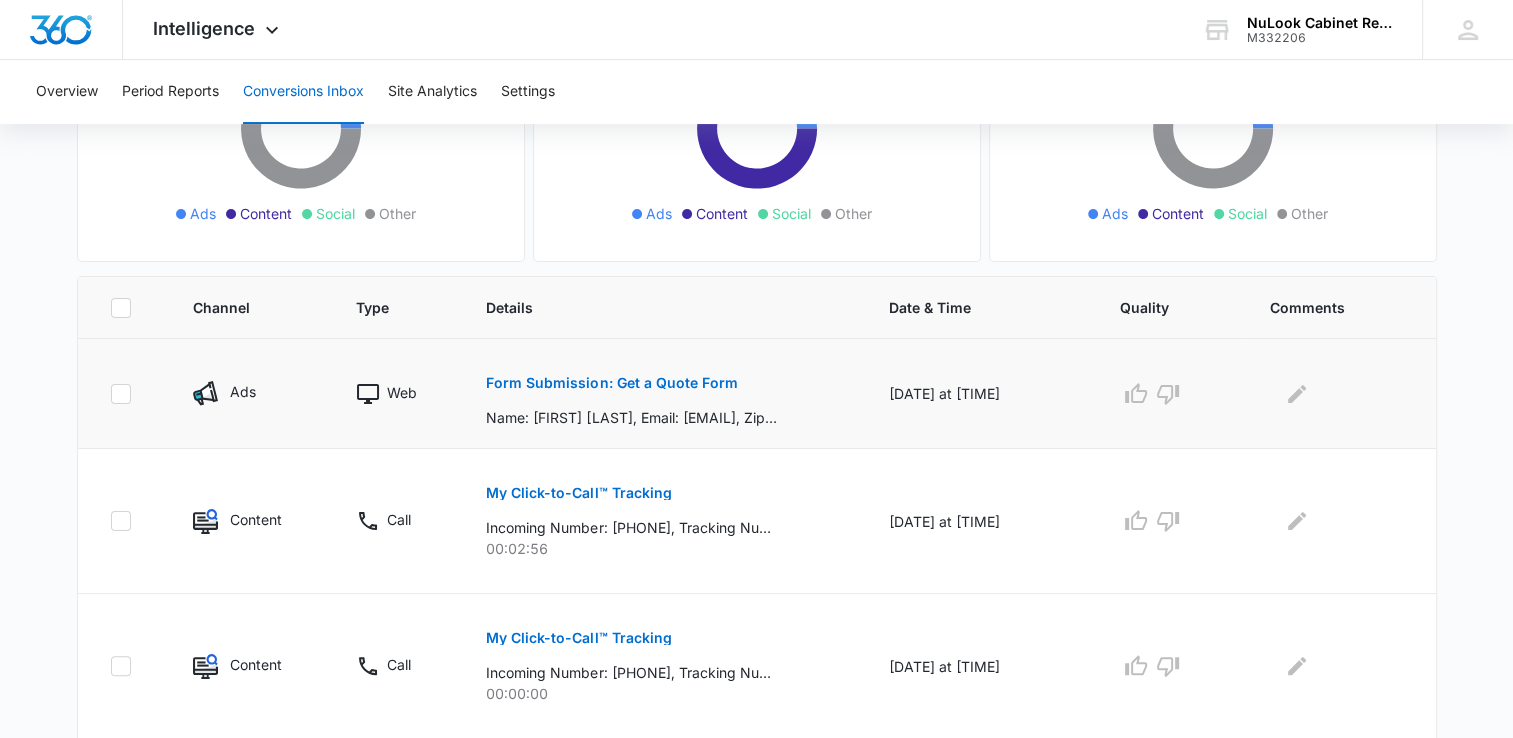 click at bounding box center (205, 393) 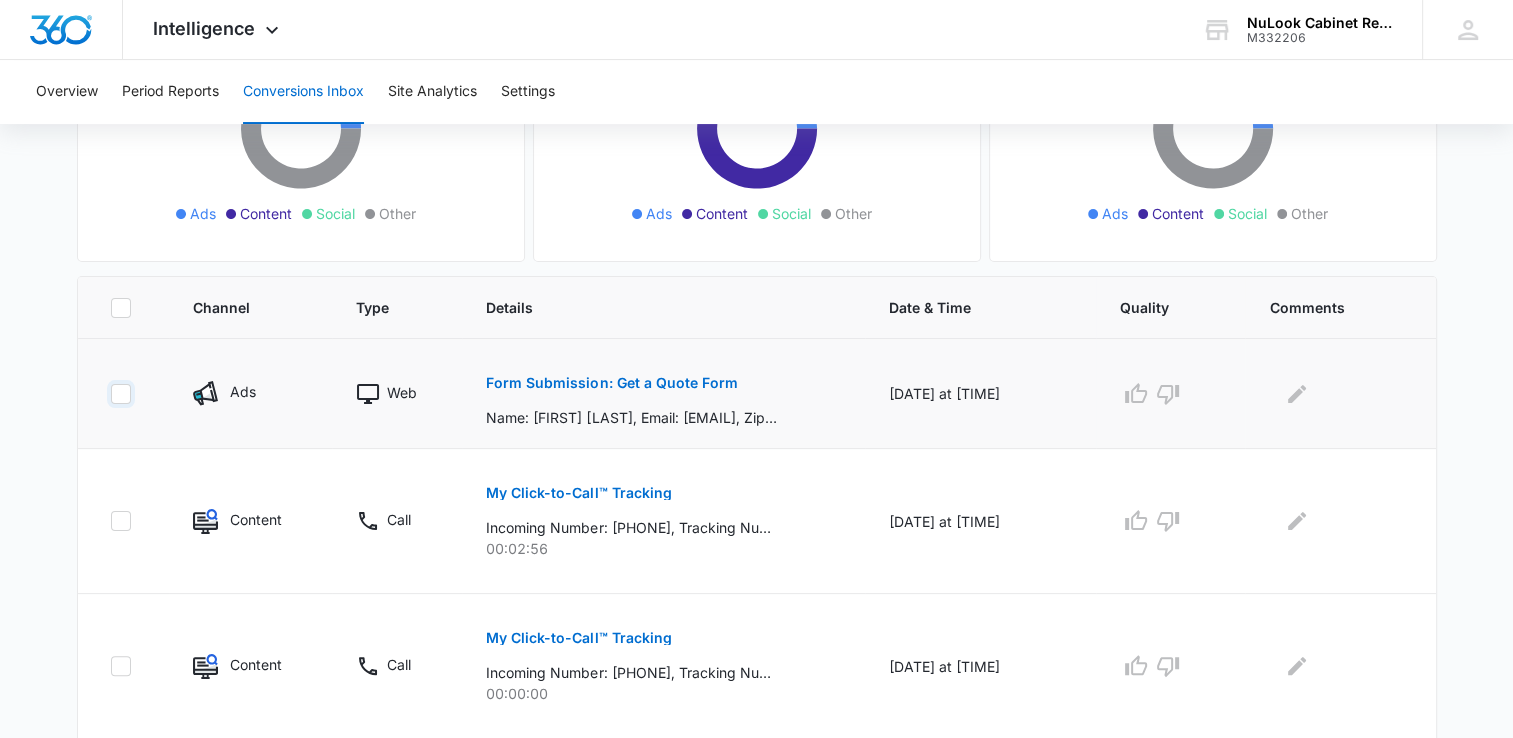 click at bounding box center [110, 393] 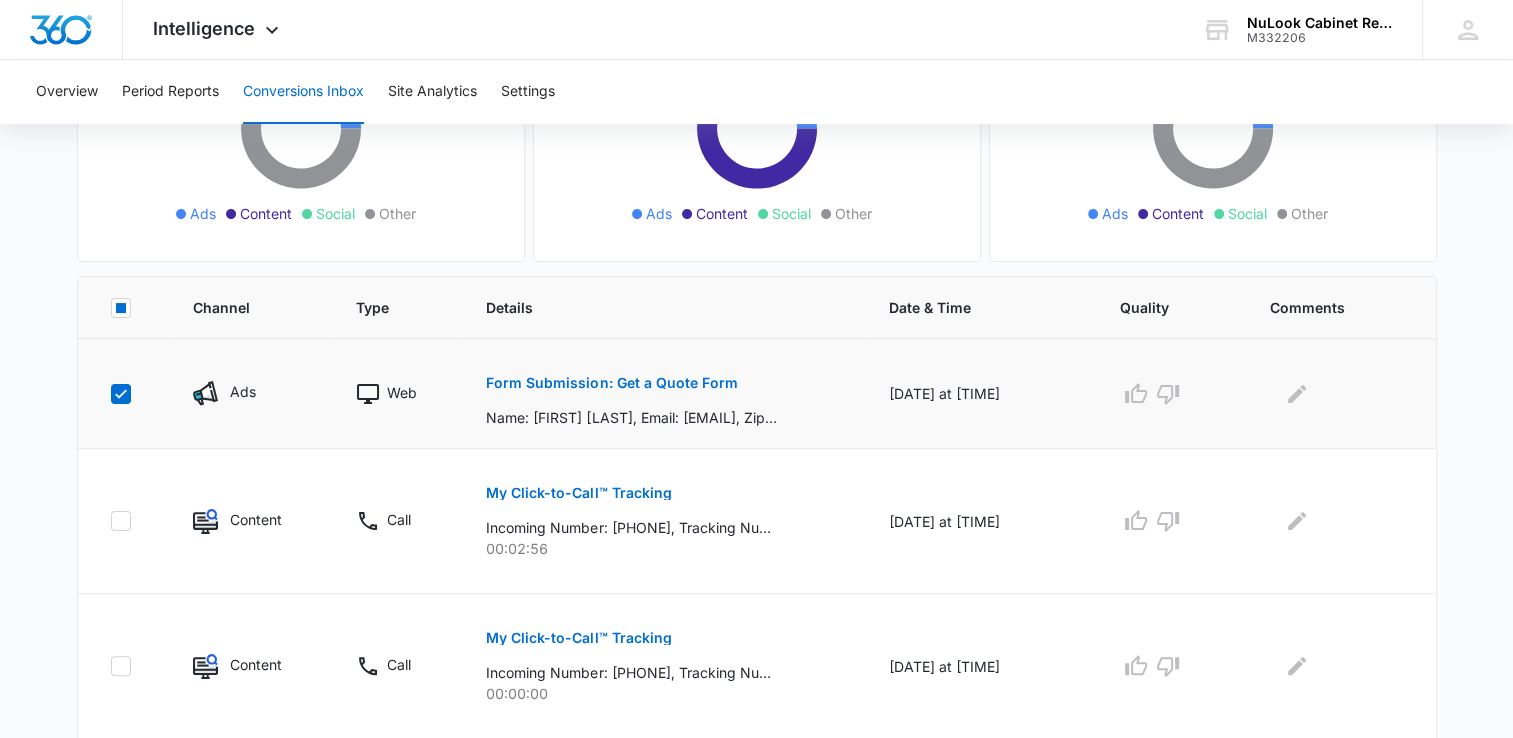 click at bounding box center (121, 394) 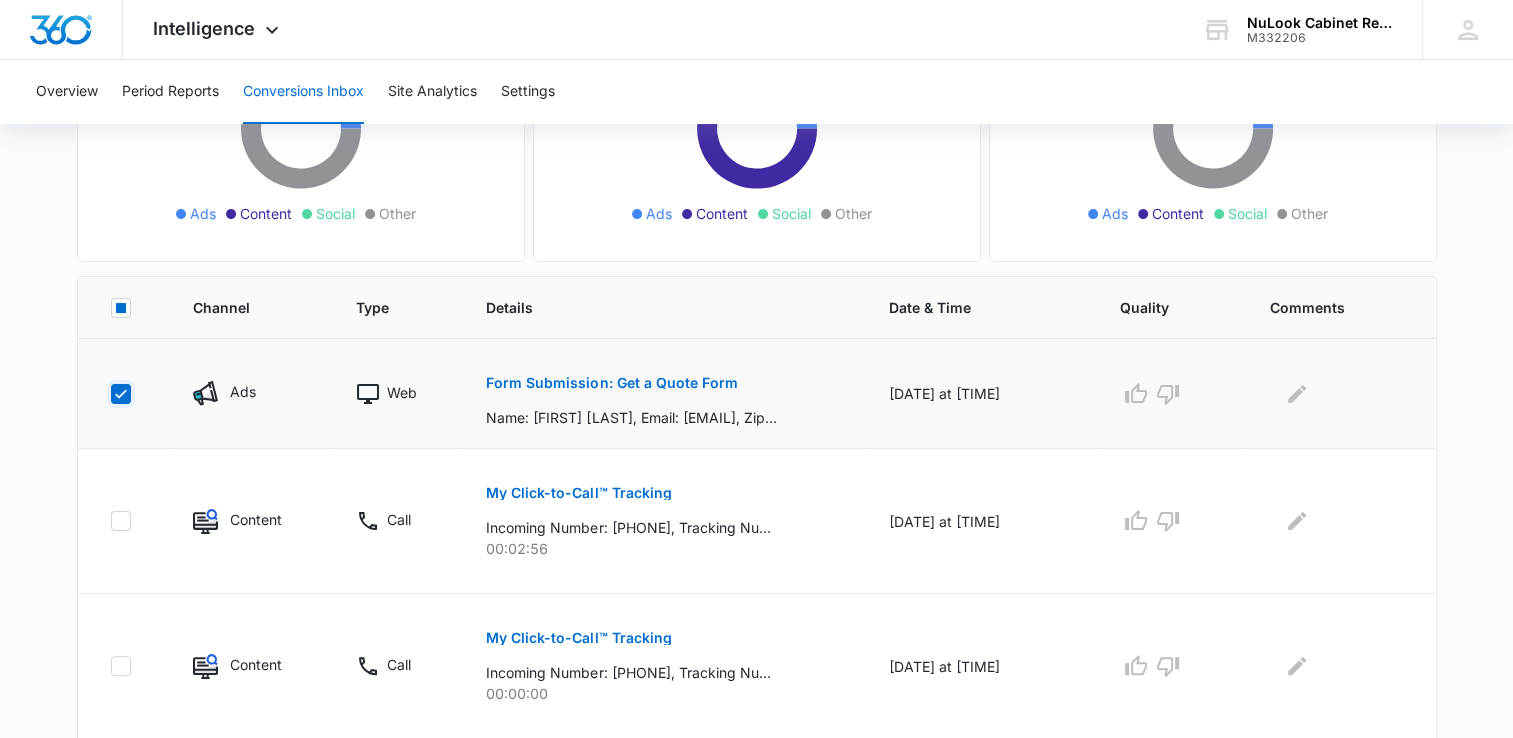 click at bounding box center [110, 393] 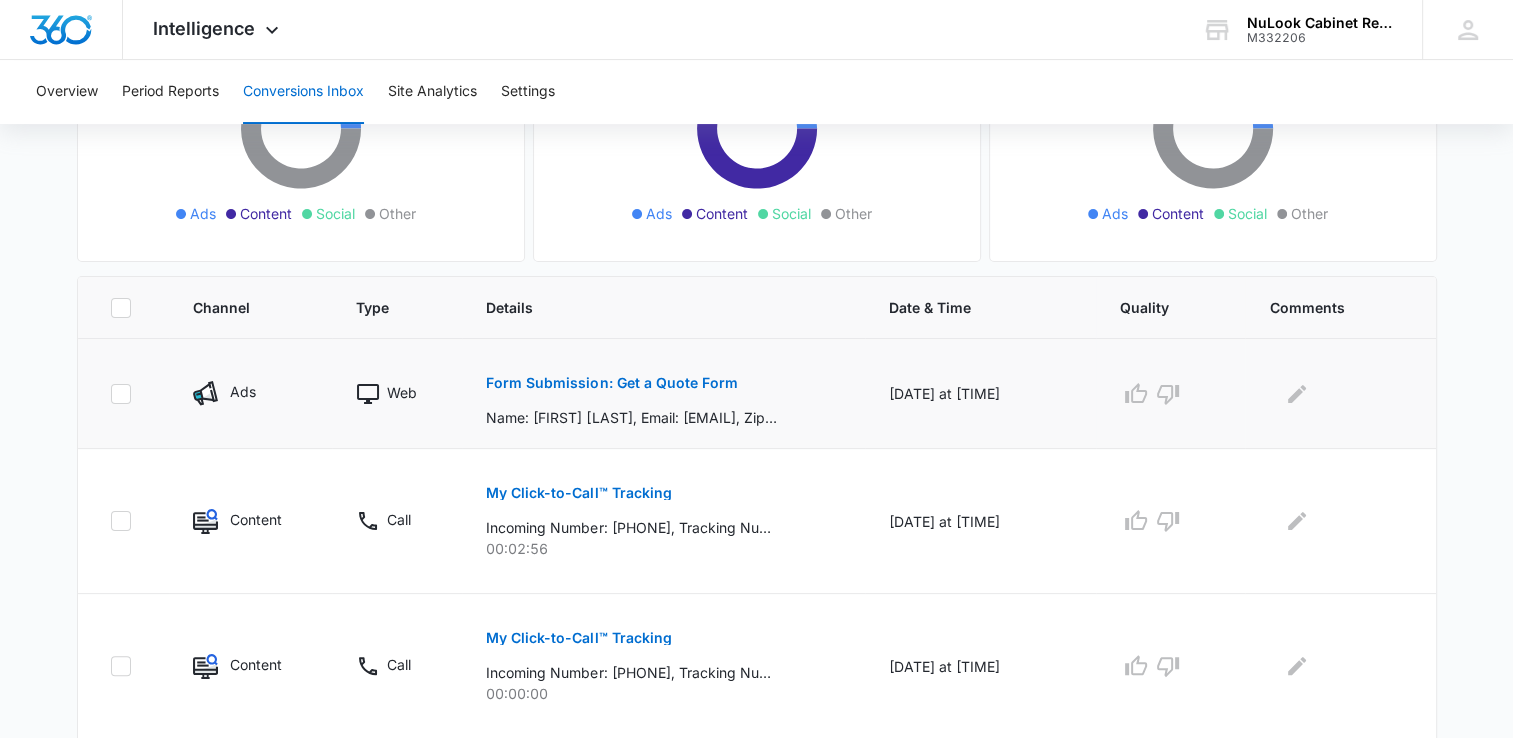 click at bounding box center [121, 394] 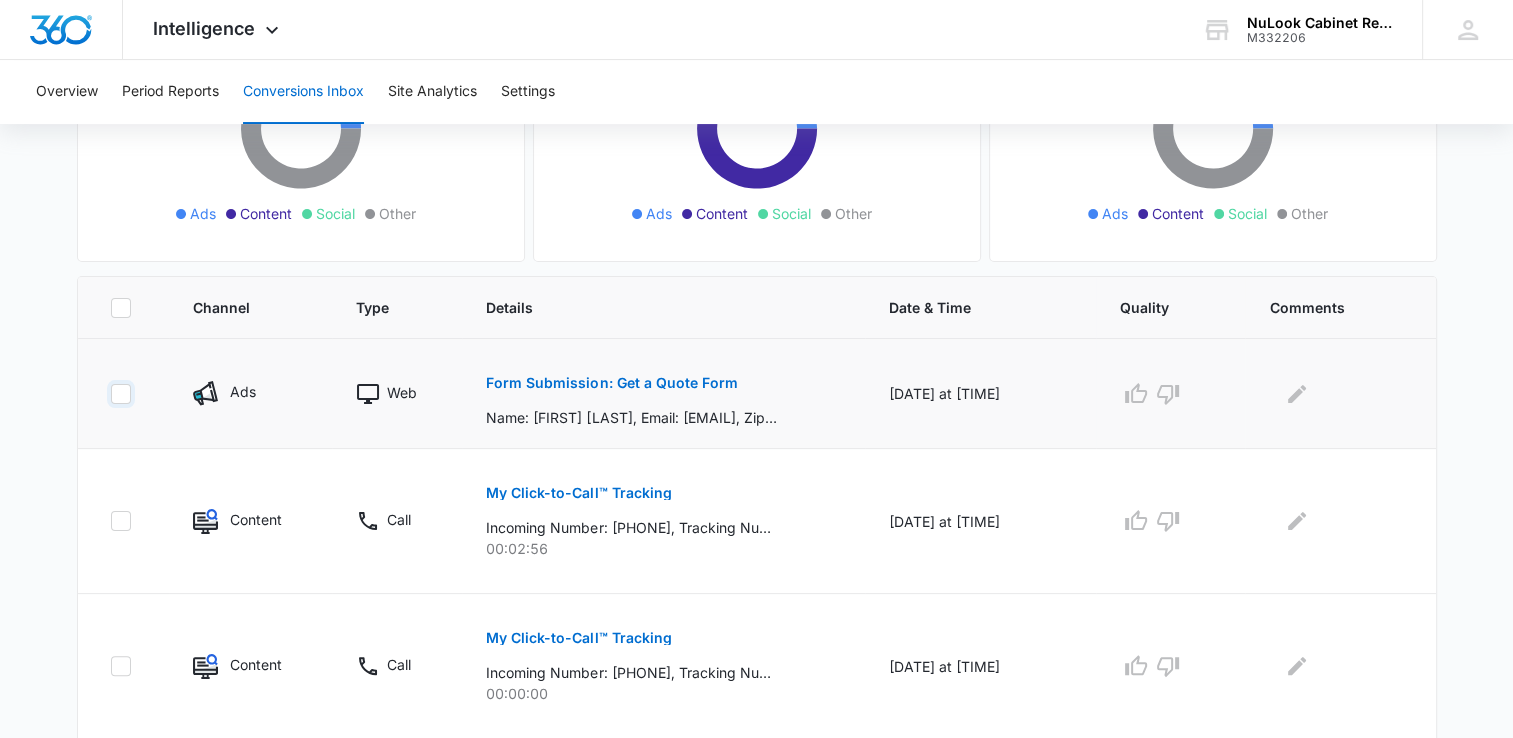 click at bounding box center (110, 393) 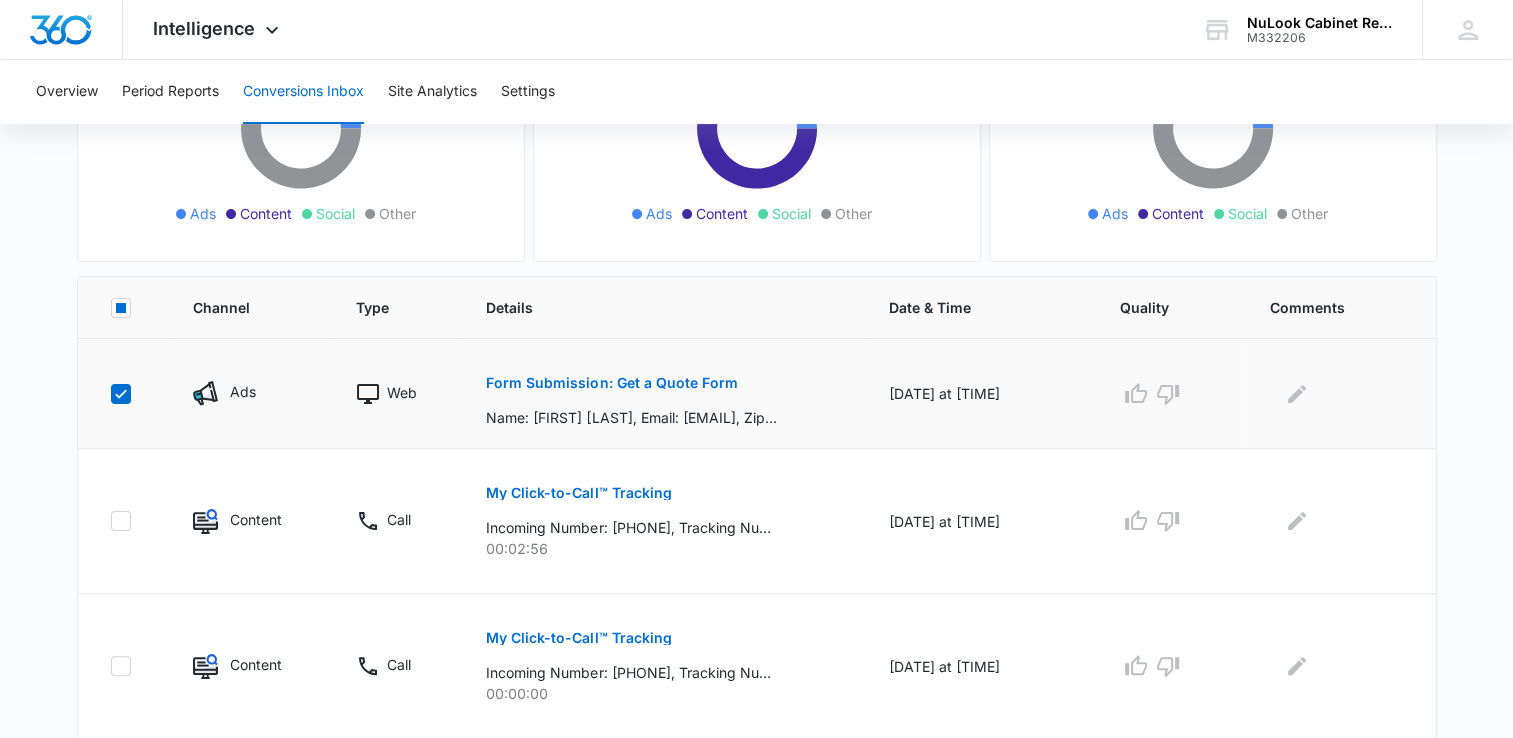 click at bounding box center [121, 394] 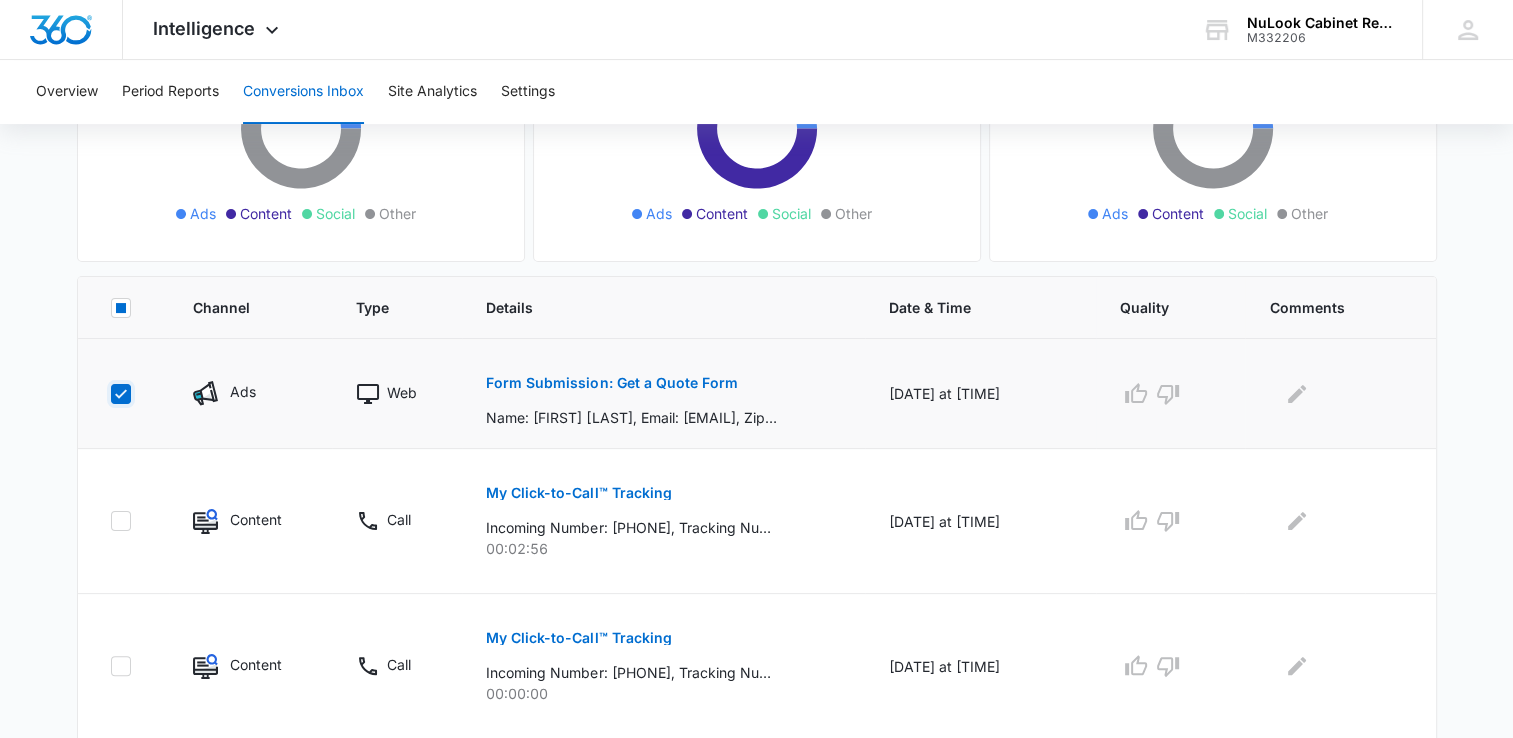 click at bounding box center [110, 393] 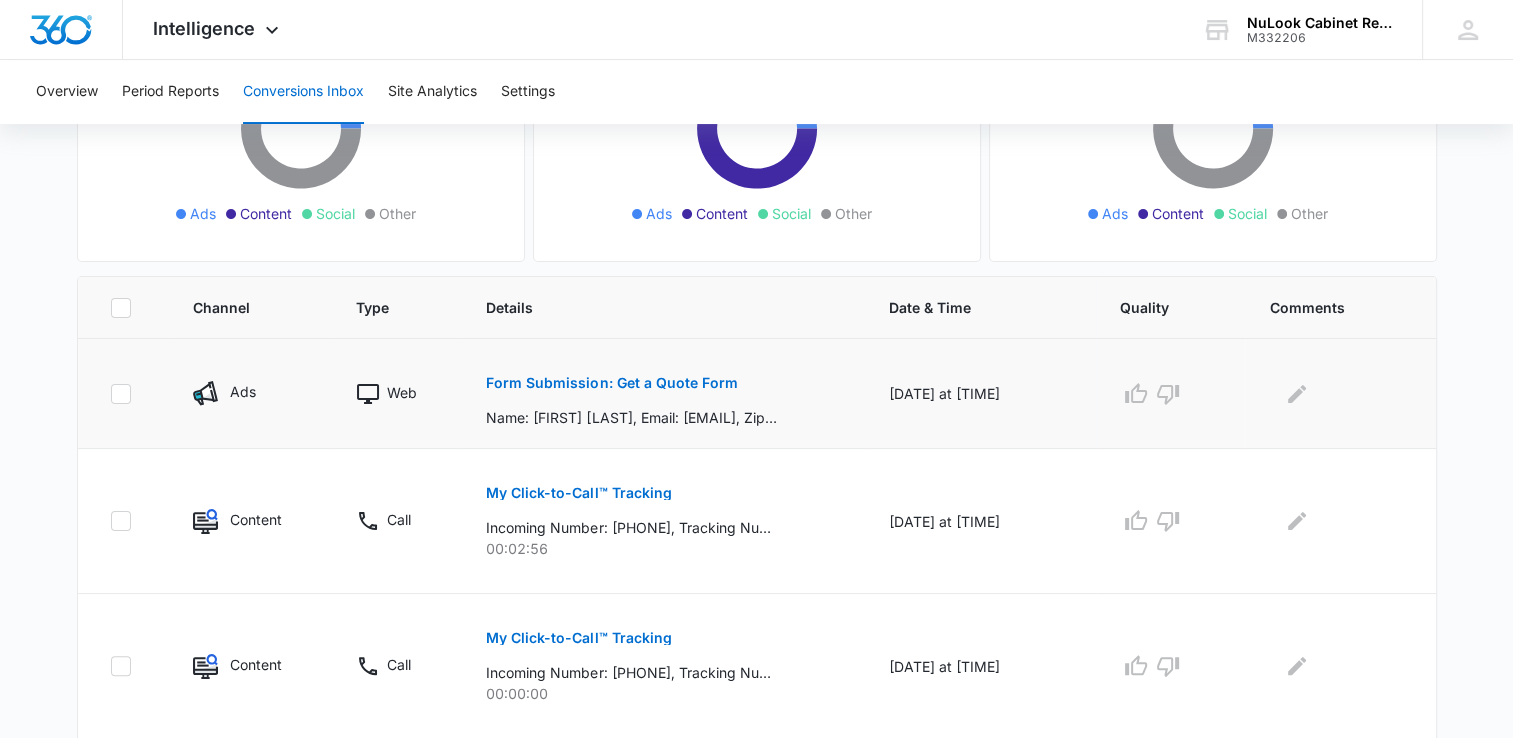 click at bounding box center [368, 394] 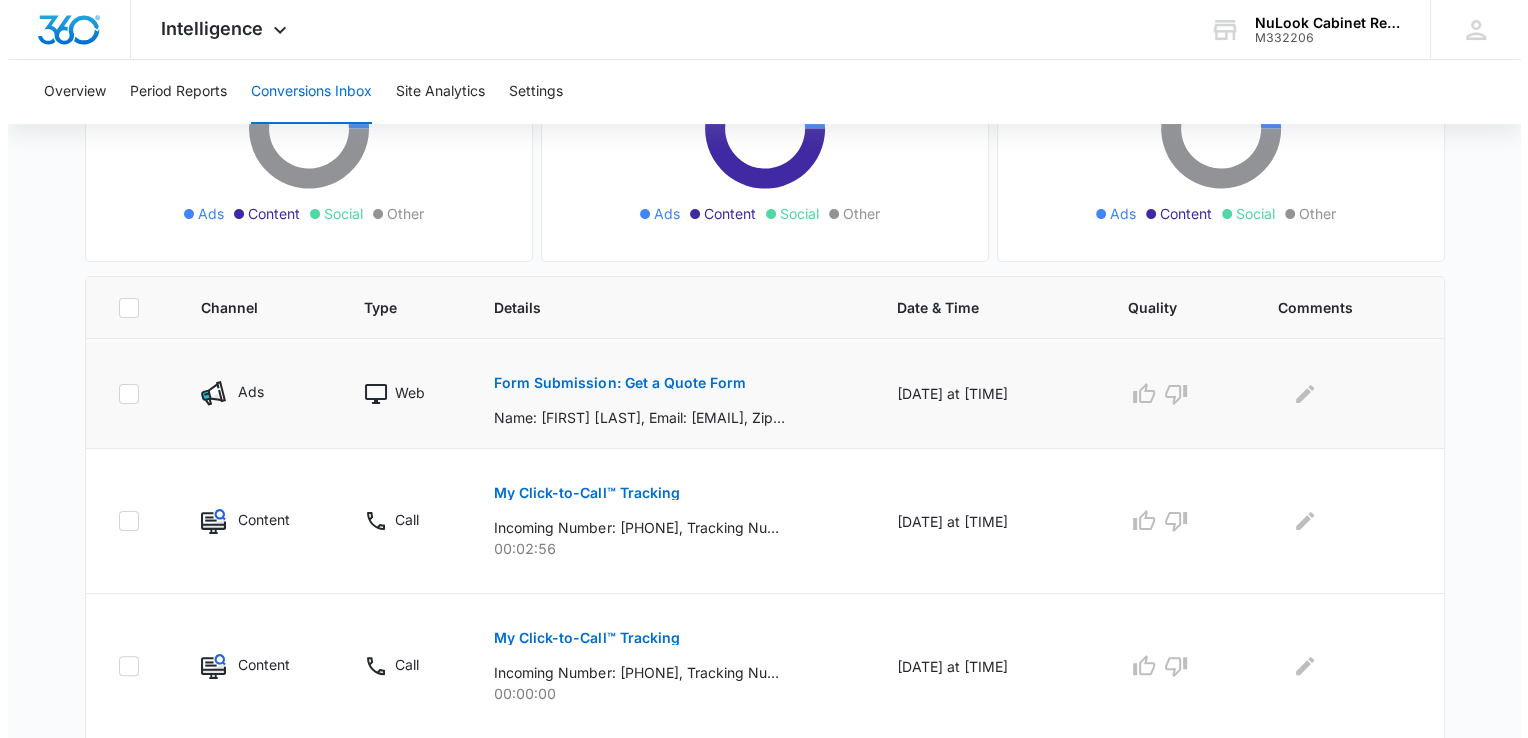 scroll, scrollTop: 0, scrollLeft: 0, axis: both 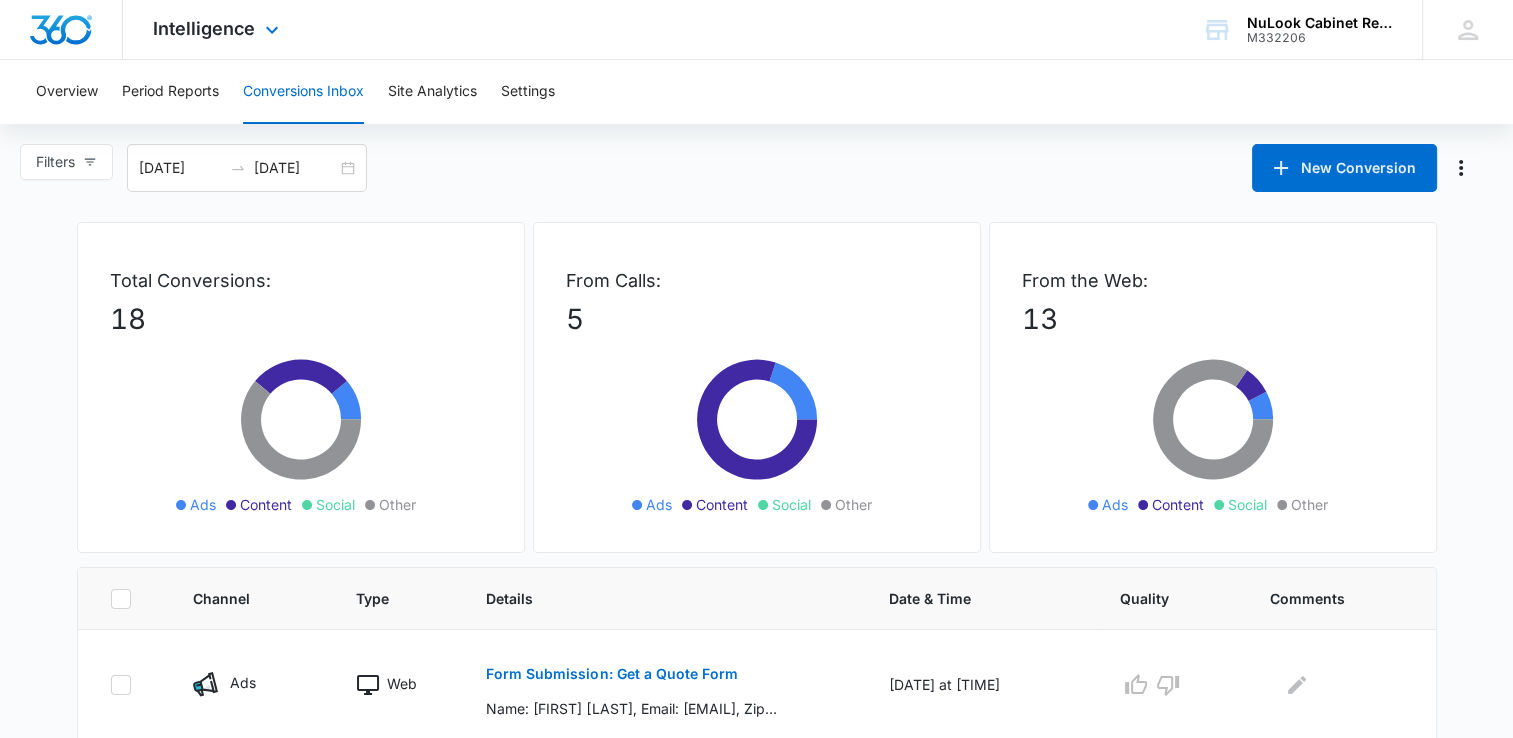 click on "Intelligence Apps Reputation Websites Forms CRM Email Social Payments POS Content Ads Intelligence Files Brand Settings" at bounding box center (218, 29) 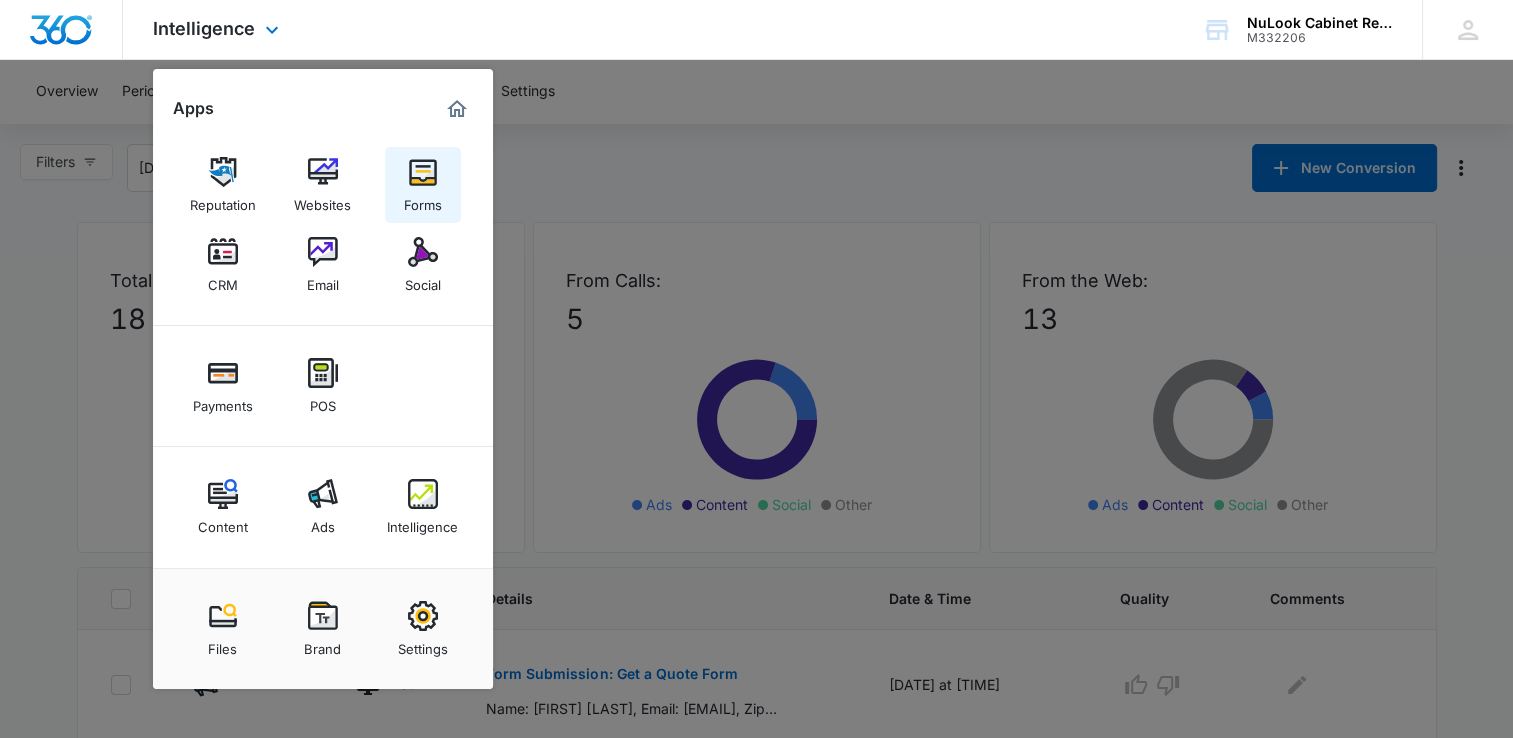 click at bounding box center (423, 172) 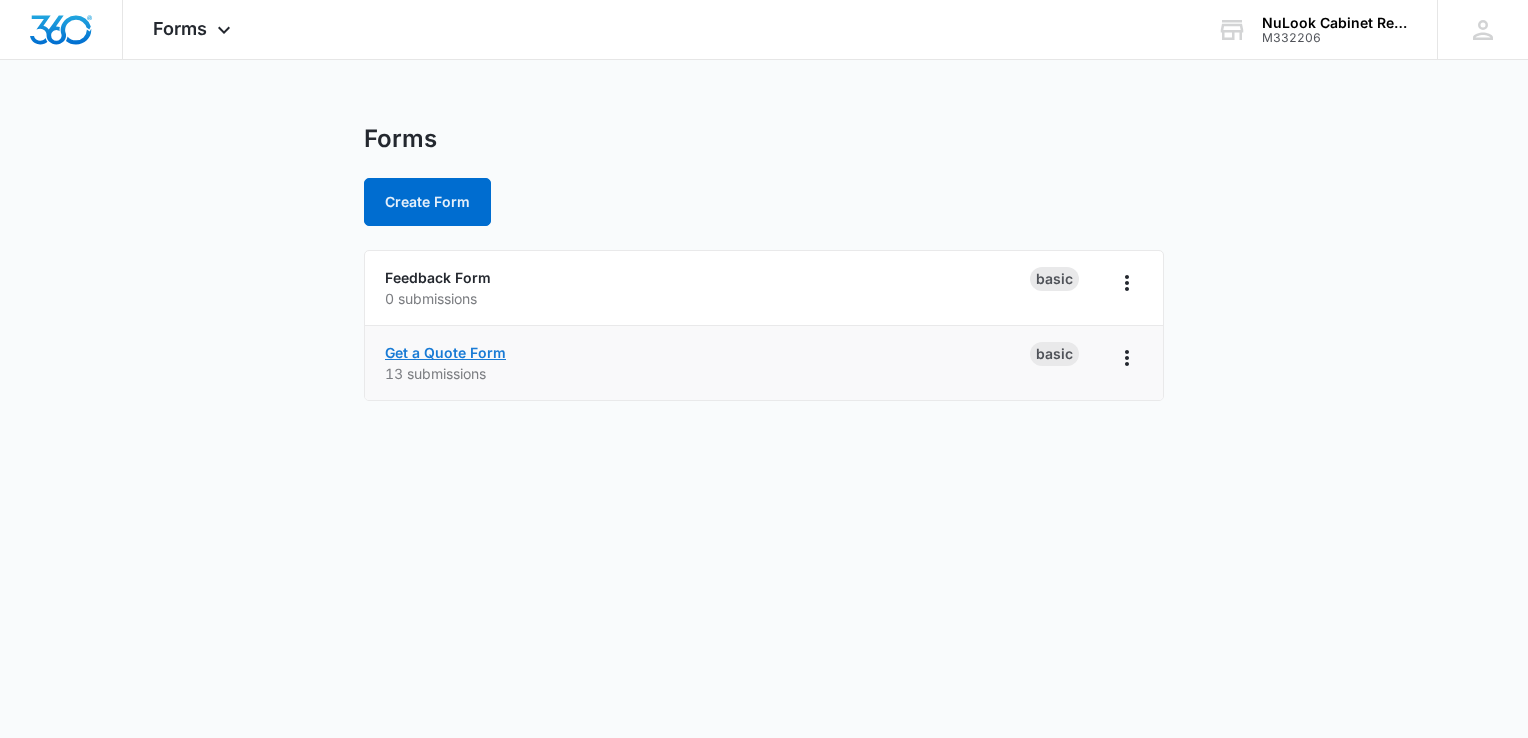 click on "Get a Quote Form" at bounding box center [445, 352] 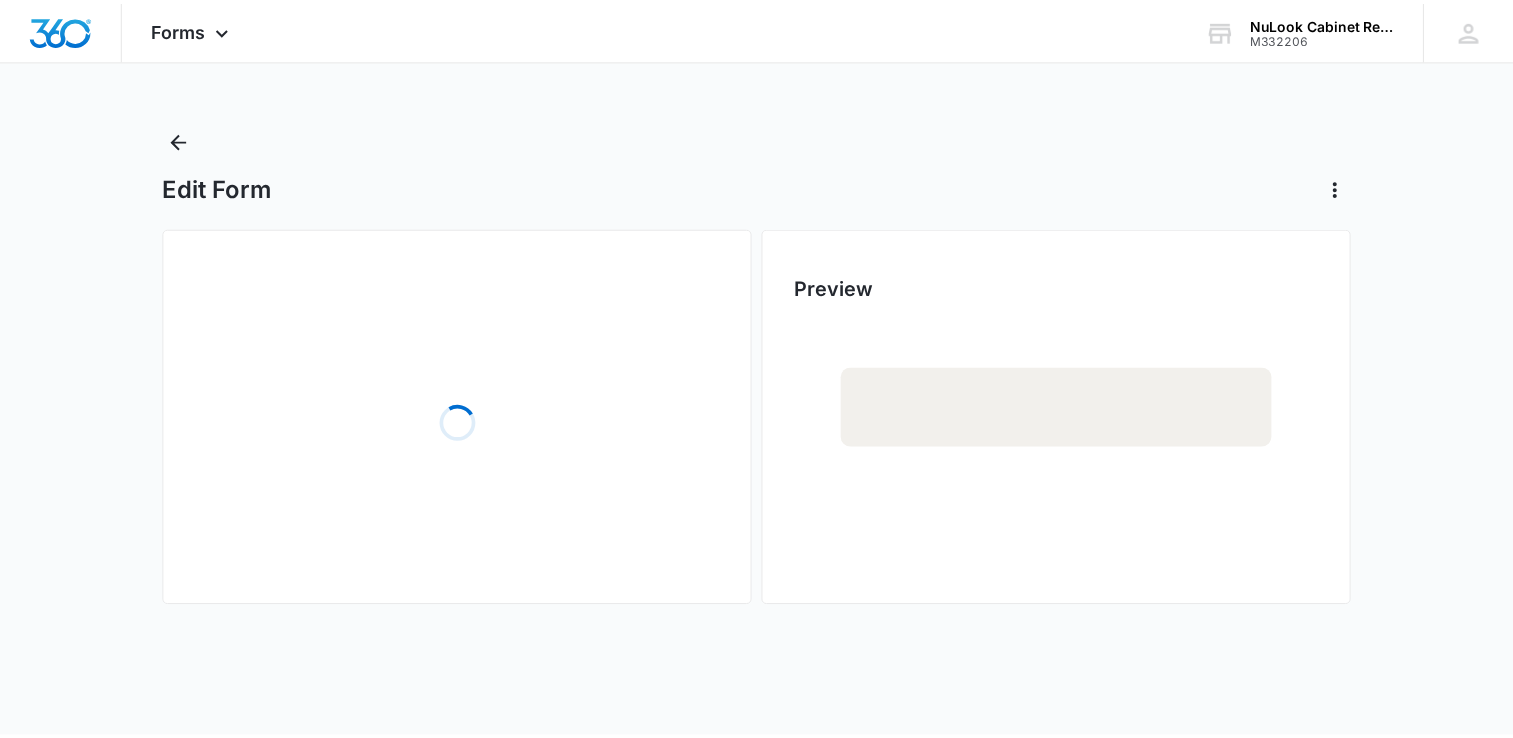 scroll, scrollTop: 0, scrollLeft: 0, axis: both 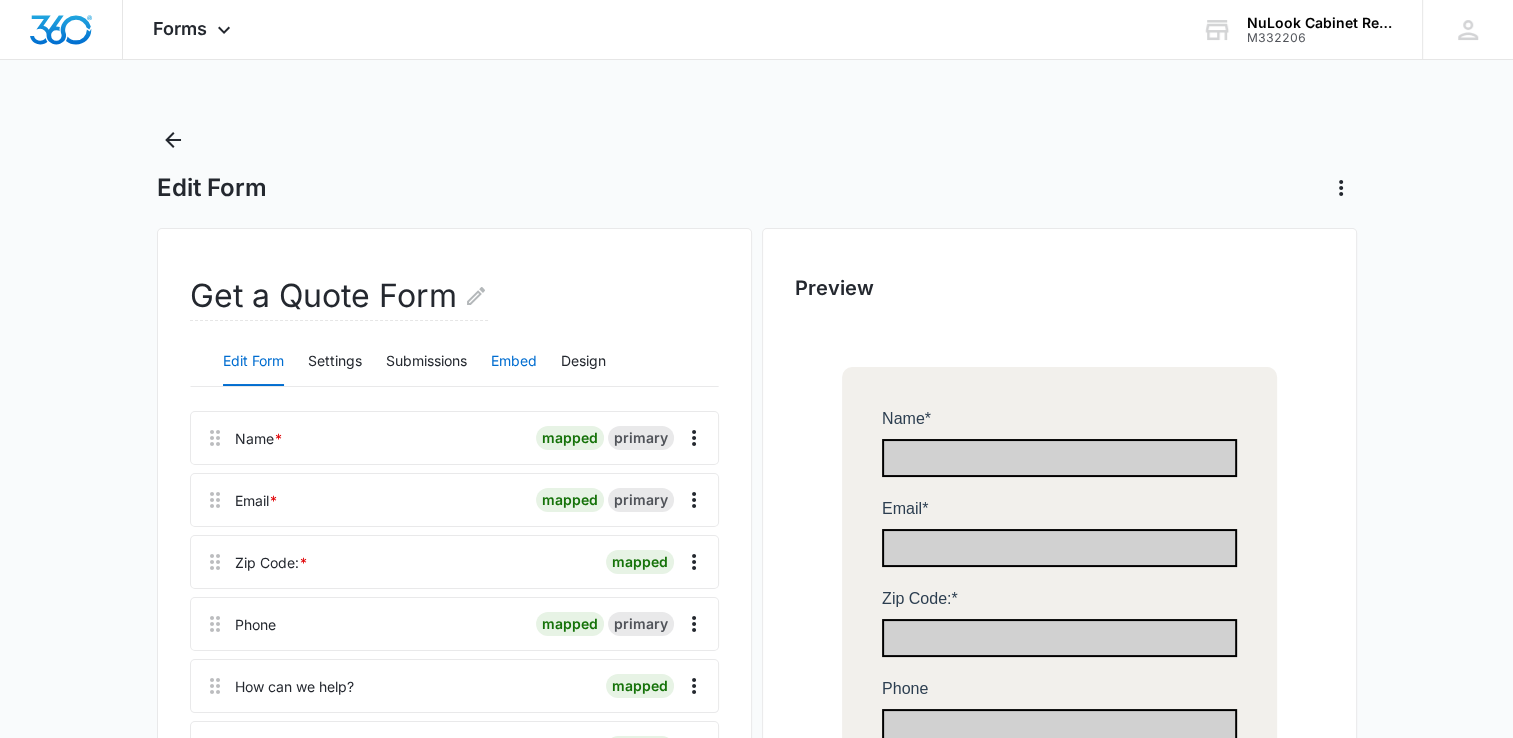click on "Embed" at bounding box center [514, 362] 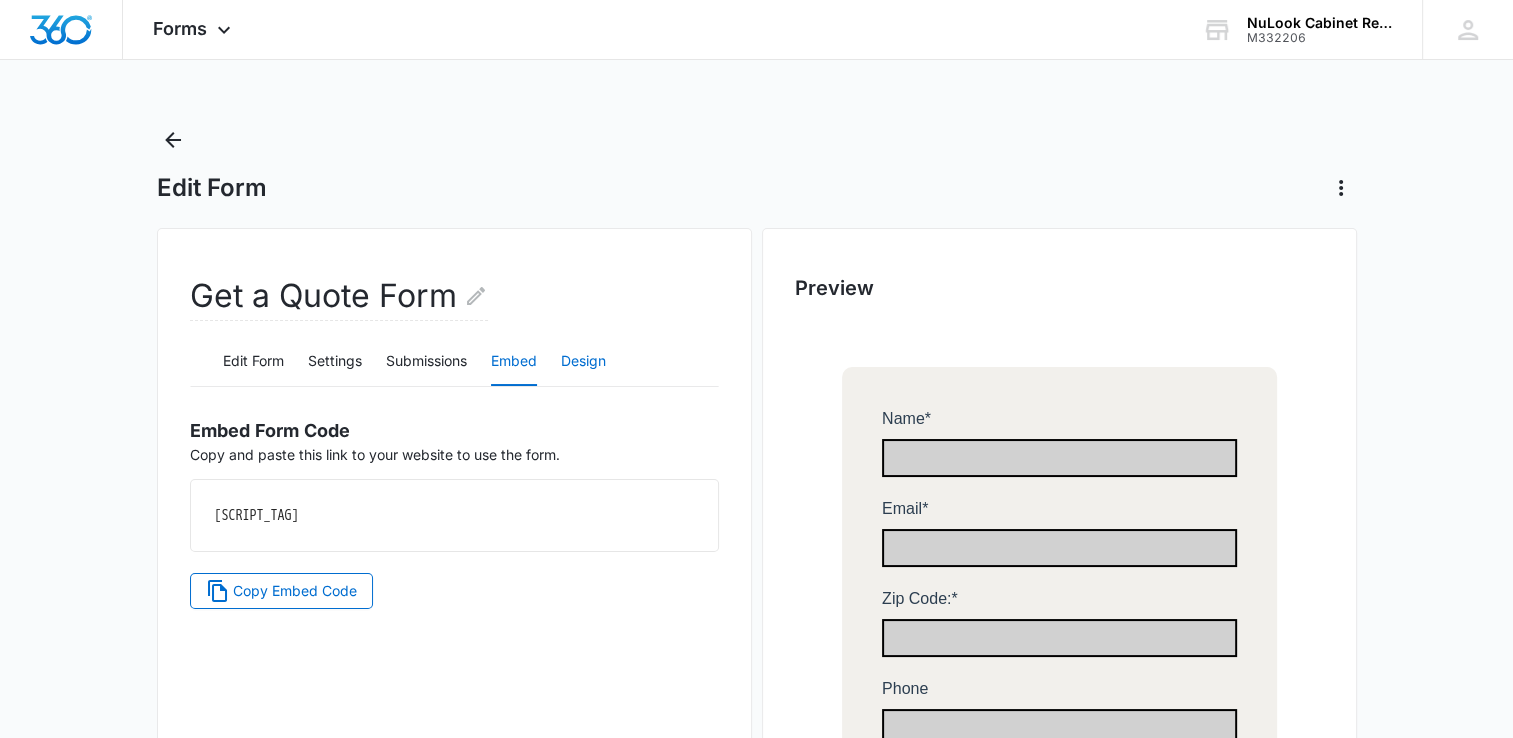 click on "Design" at bounding box center [583, 362] 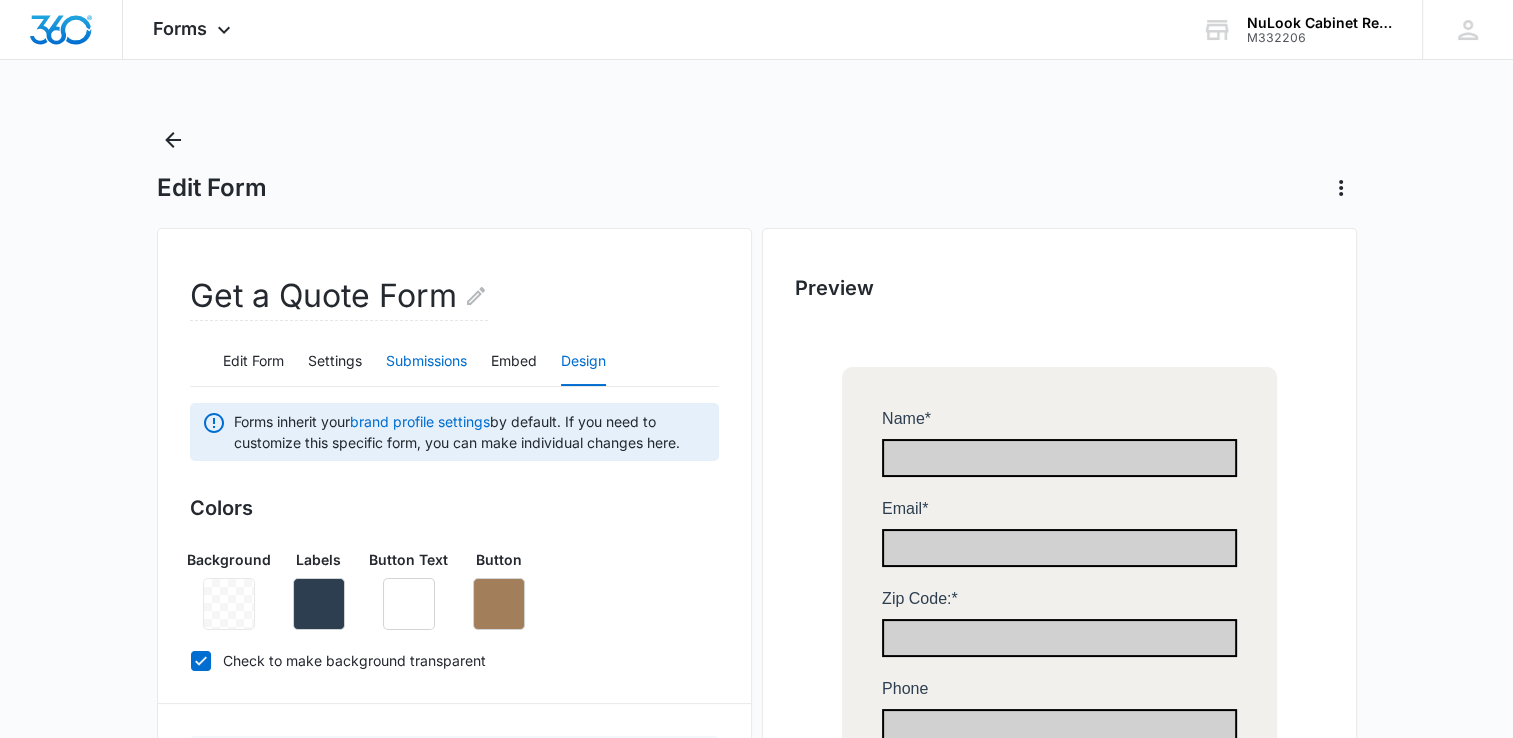 click on "Submissions" at bounding box center (426, 362) 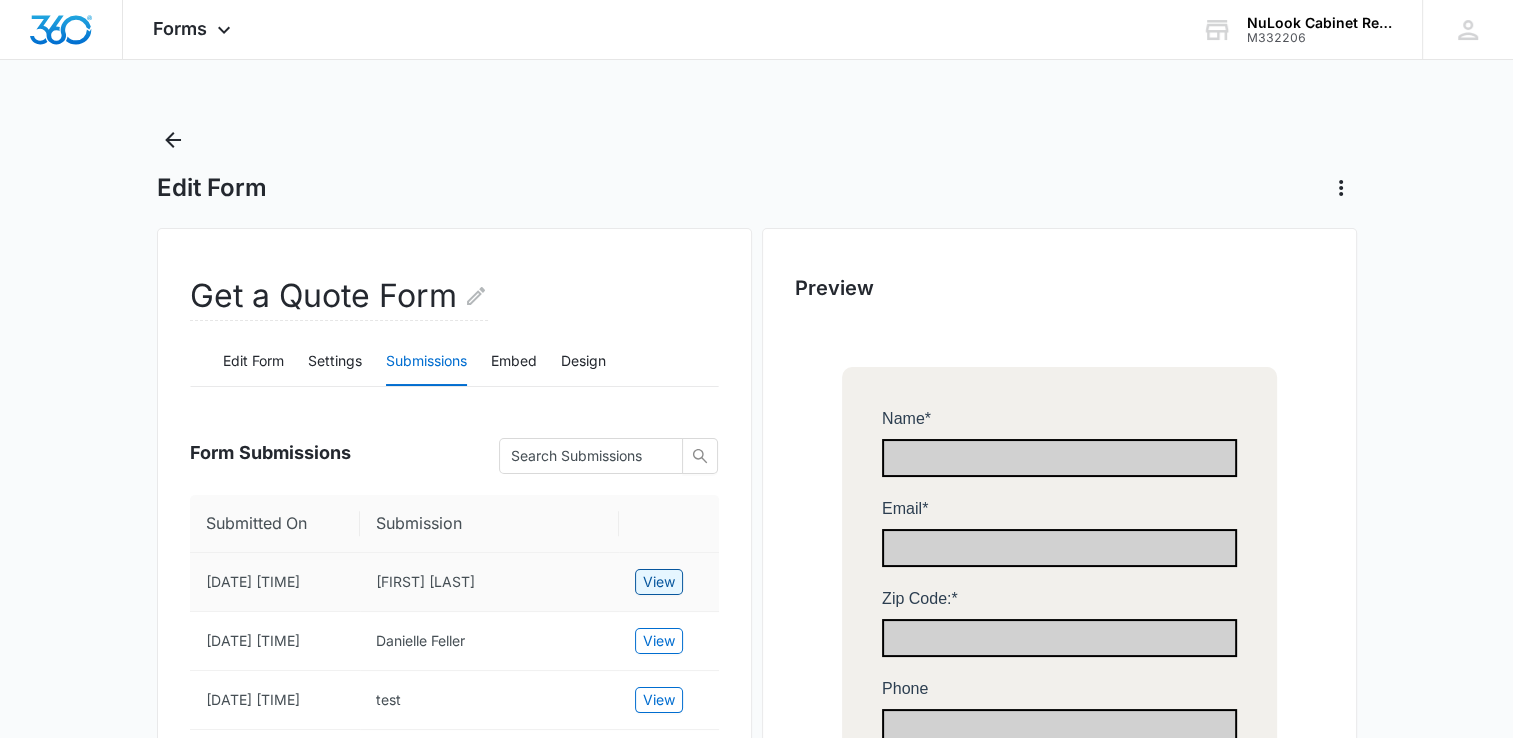 click on "View" at bounding box center (659, 582) 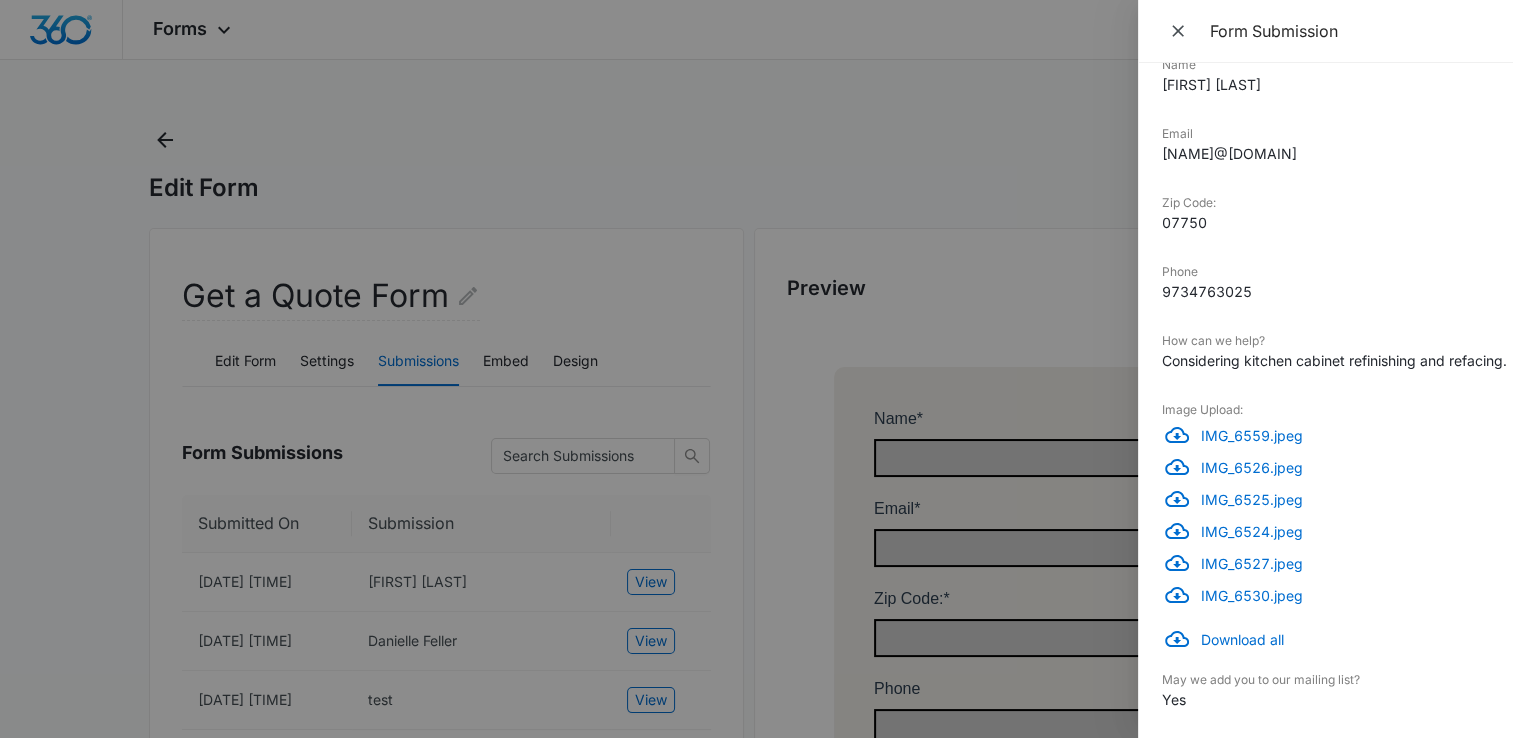 scroll, scrollTop: 219, scrollLeft: 0, axis: vertical 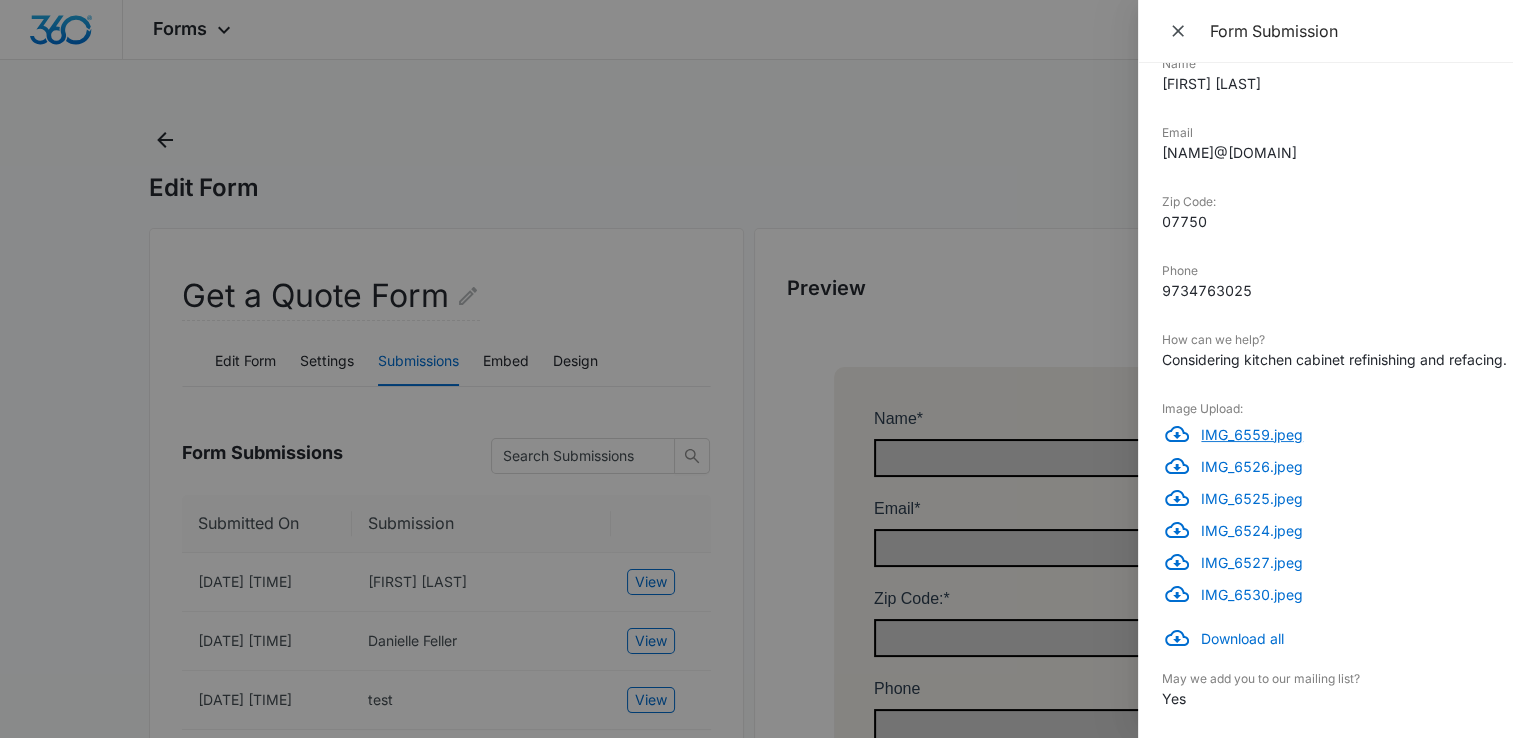 click on "IMG_6559.jpeg" at bounding box center [1345, 434] 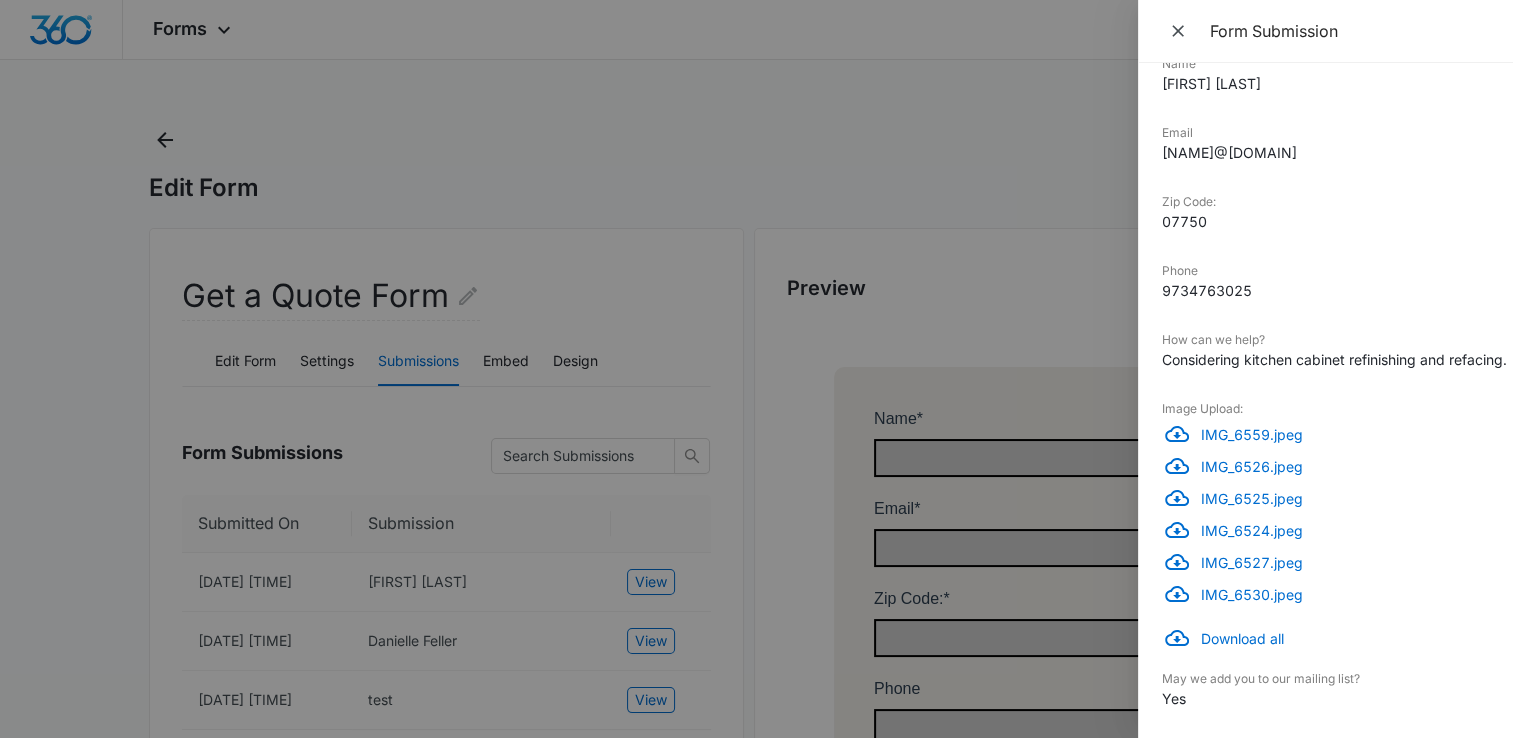 click on "Phone" at bounding box center [1325, 9] 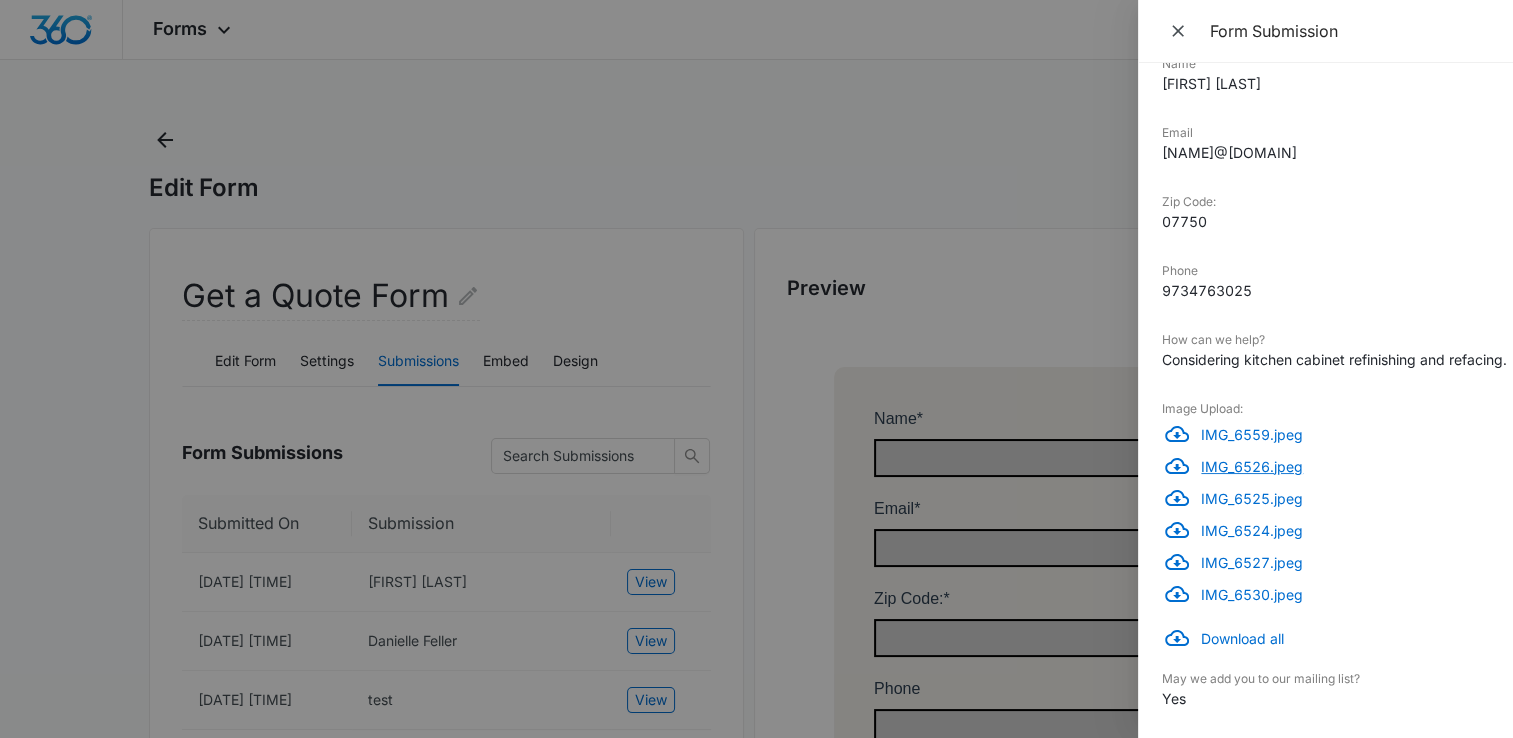 click on "IMG_6526.jpeg" at bounding box center (1345, 466) 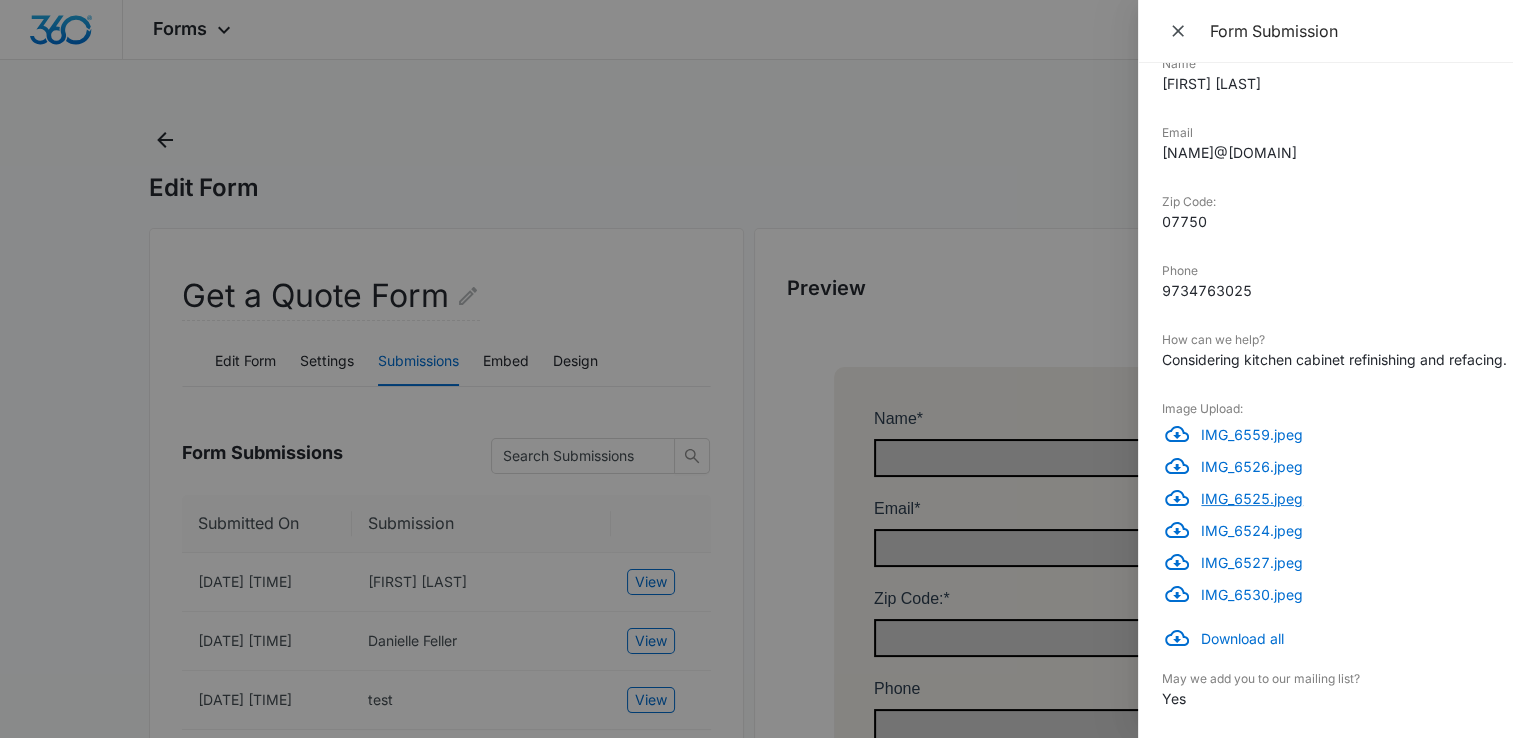 click on "IMG_6525.jpeg" at bounding box center [1345, 498] 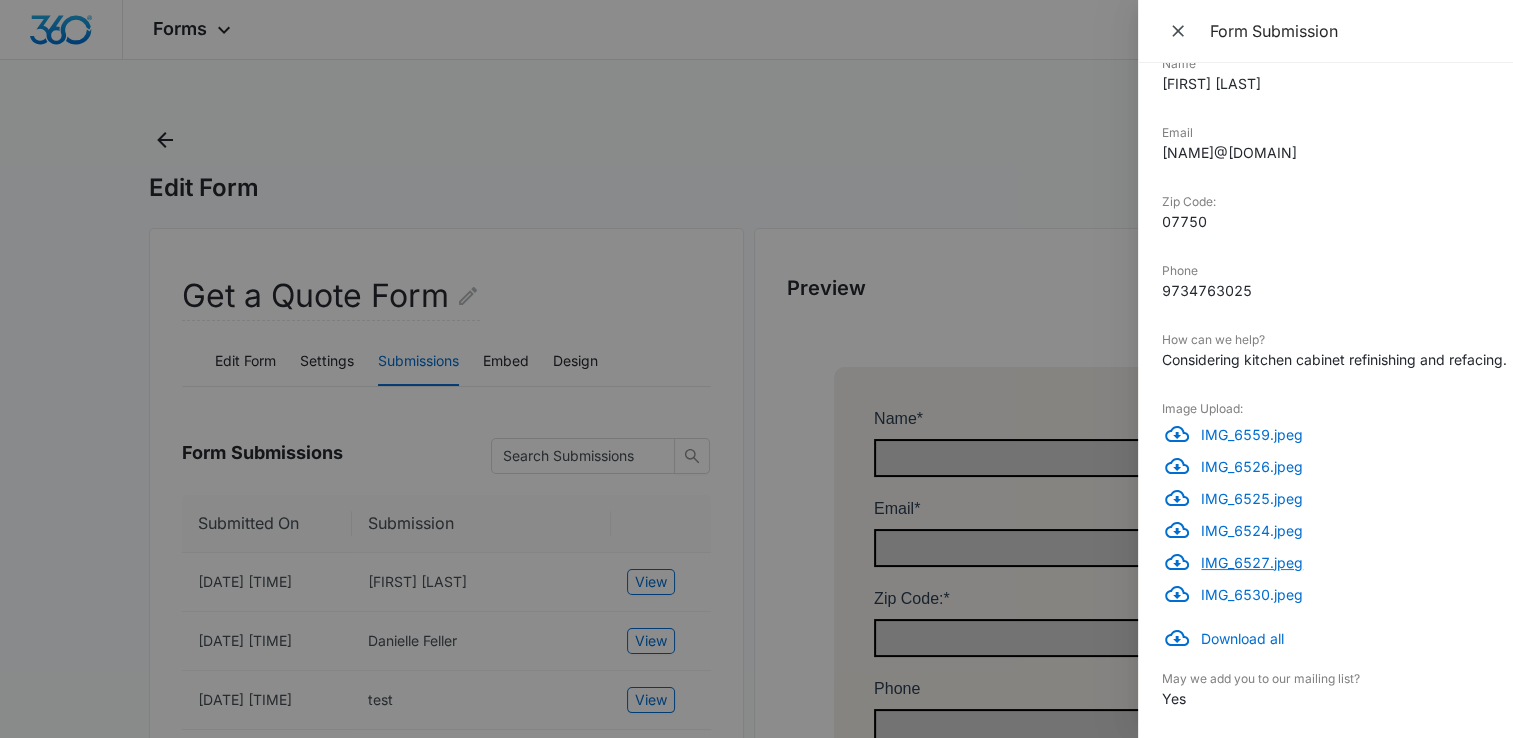click on "IMG_6527.jpeg" at bounding box center (1345, 562) 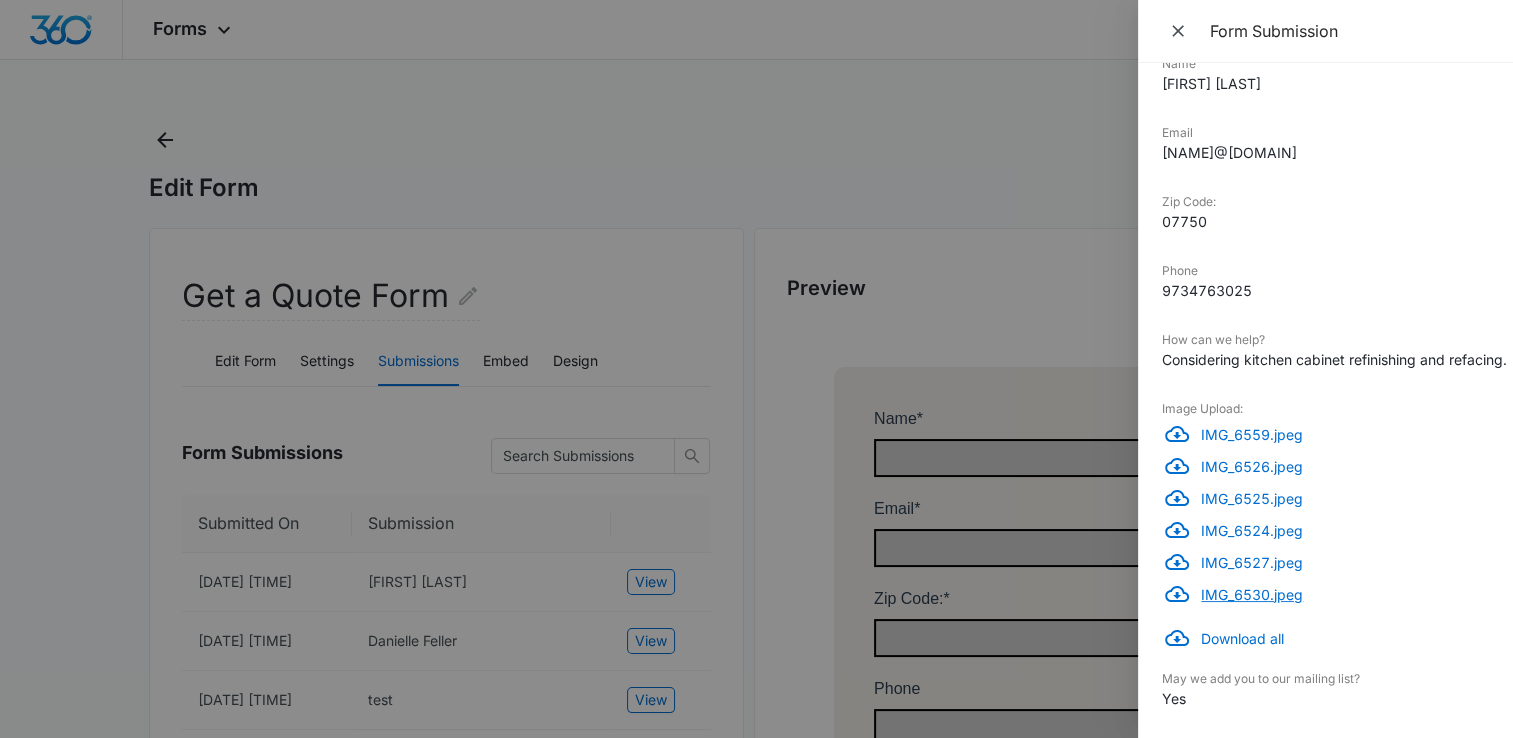 click on "IMG_6530.jpeg" at bounding box center (1345, 594) 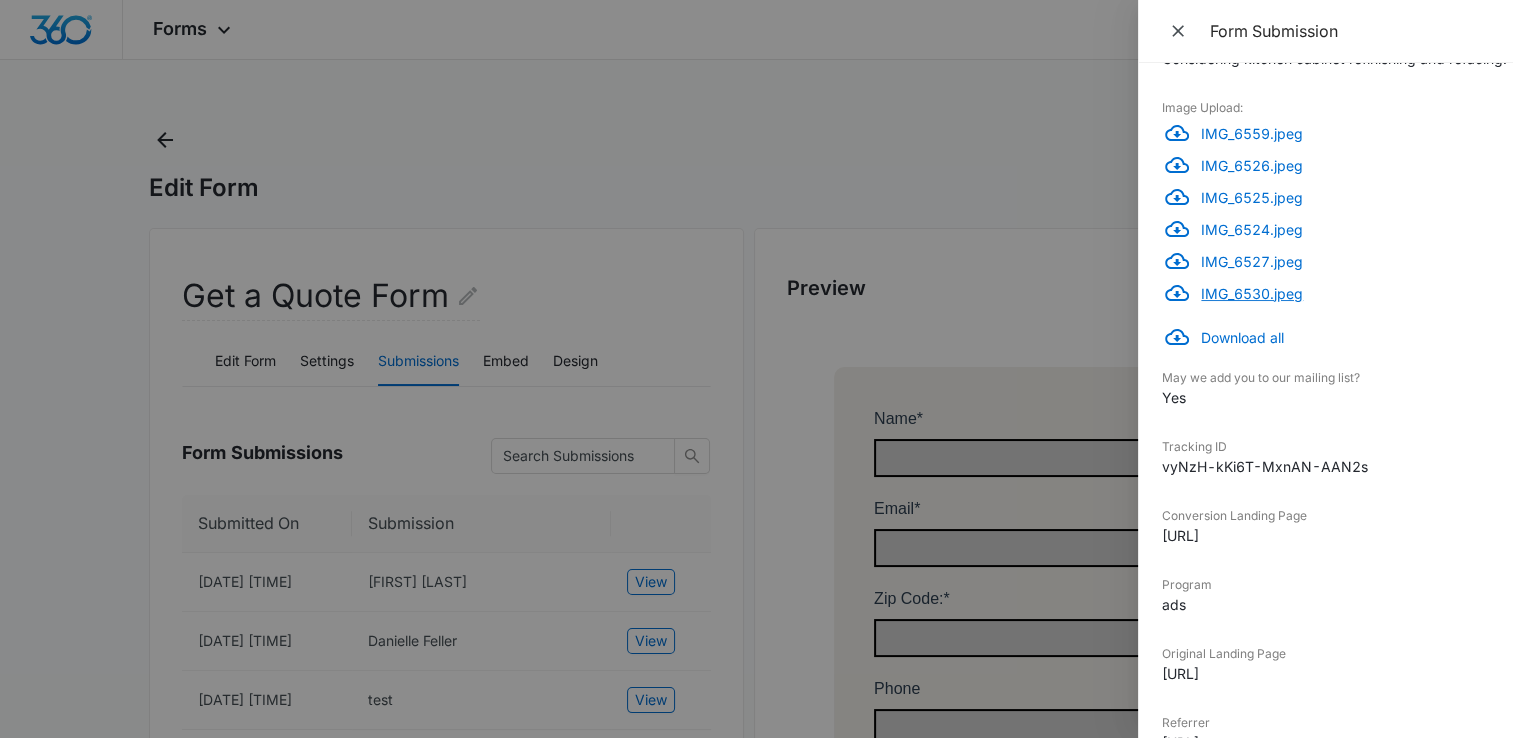 scroll, scrollTop: 627, scrollLeft: 0, axis: vertical 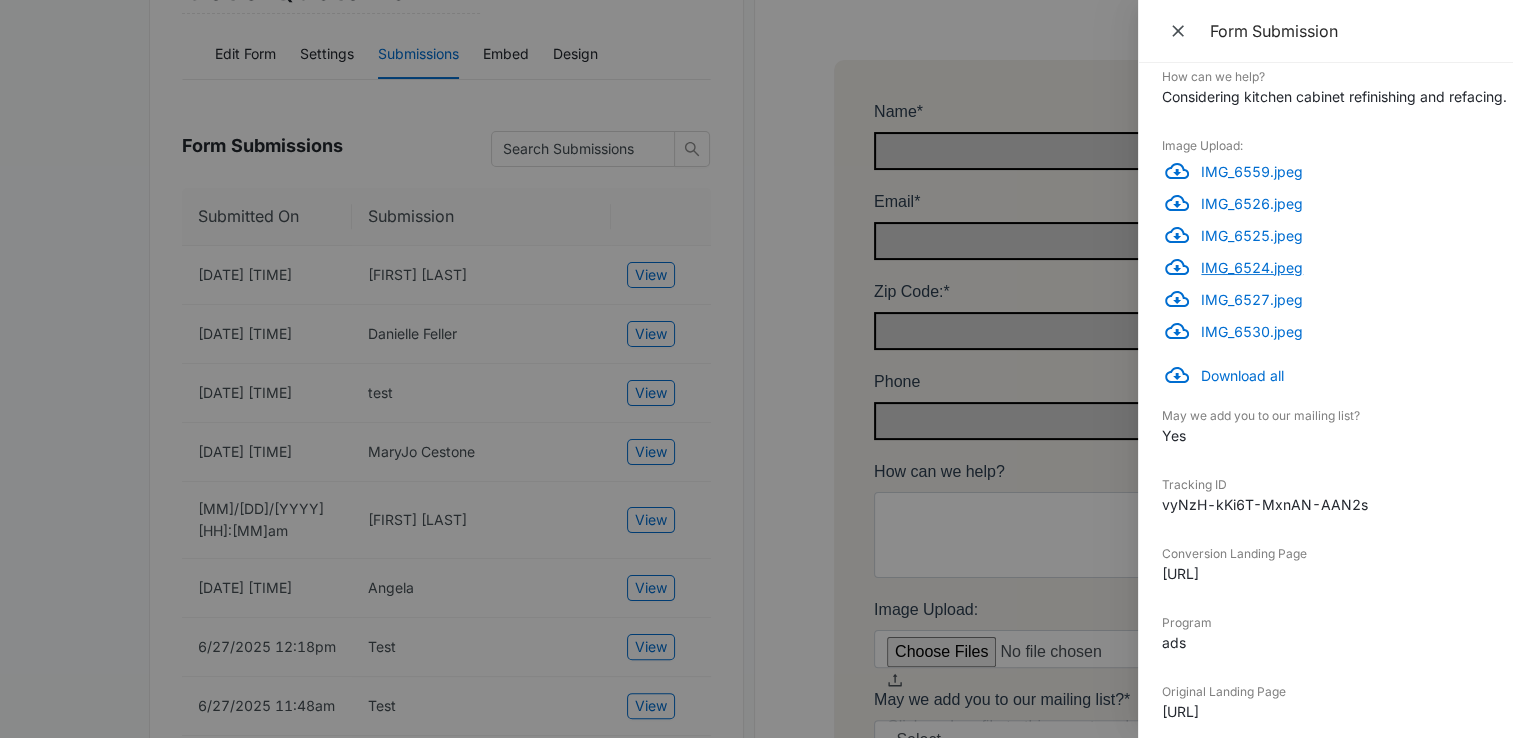 click on "IMG_6524.jpeg" at bounding box center (1345, 267) 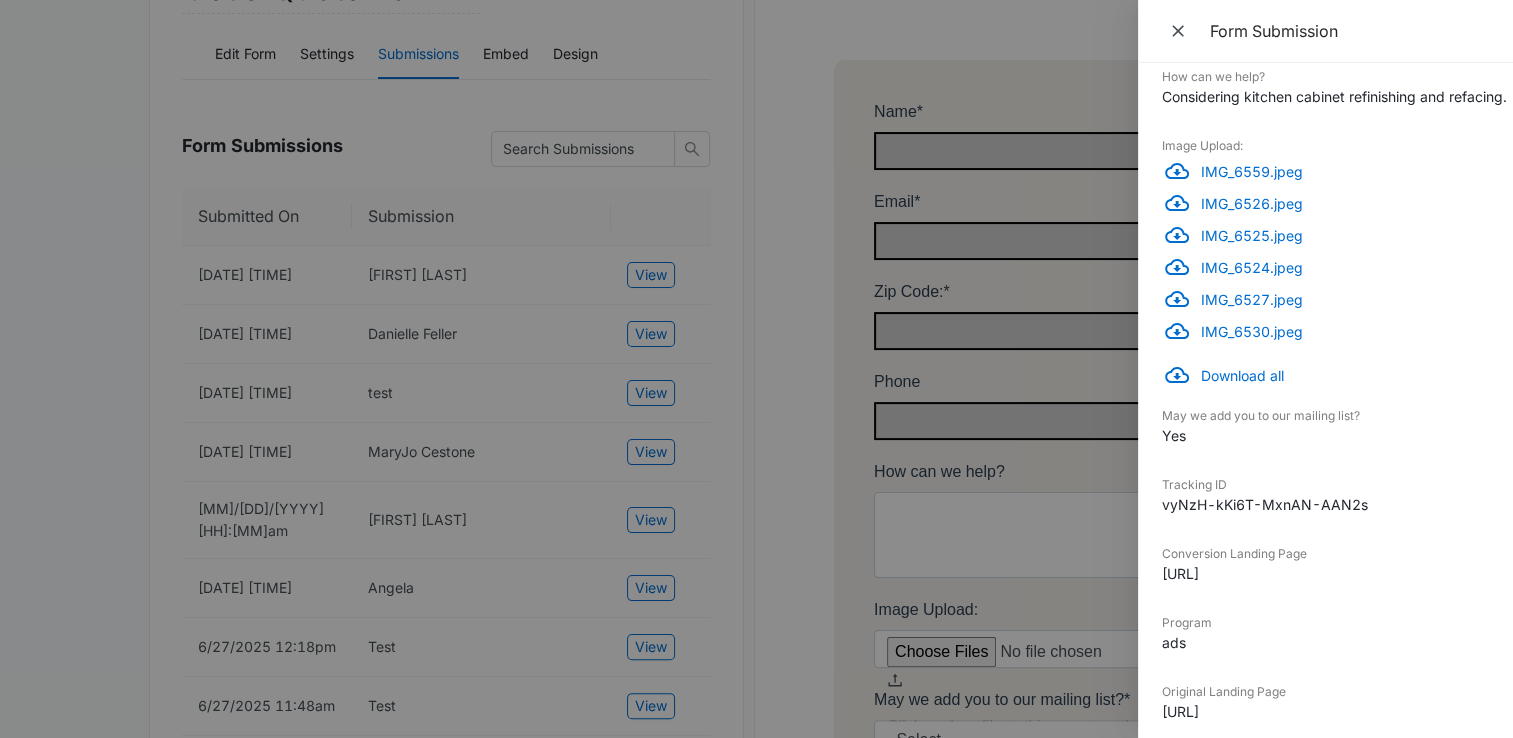 click on "Form Submission" at bounding box center (1325, 31) 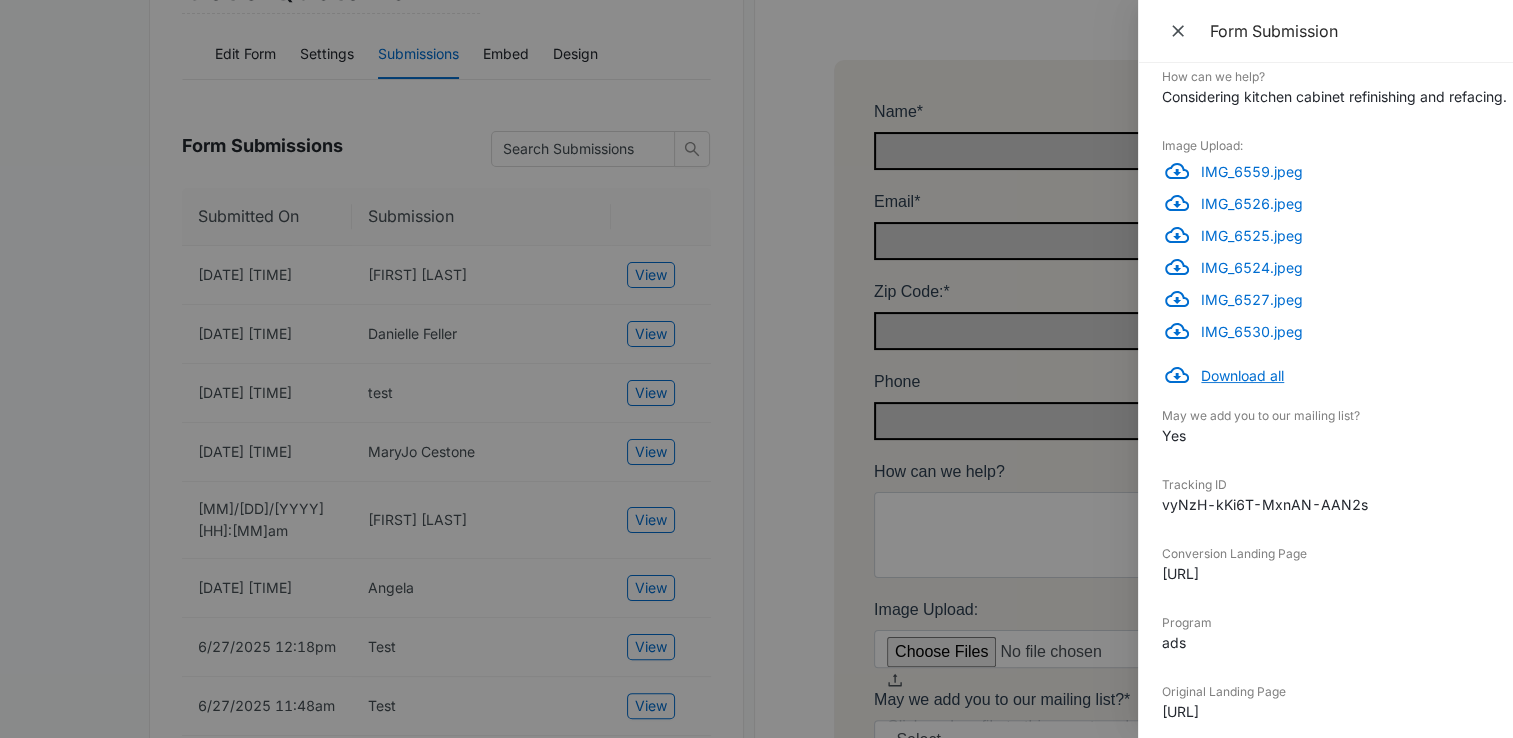 click on "Download all" at bounding box center [1345, 375] 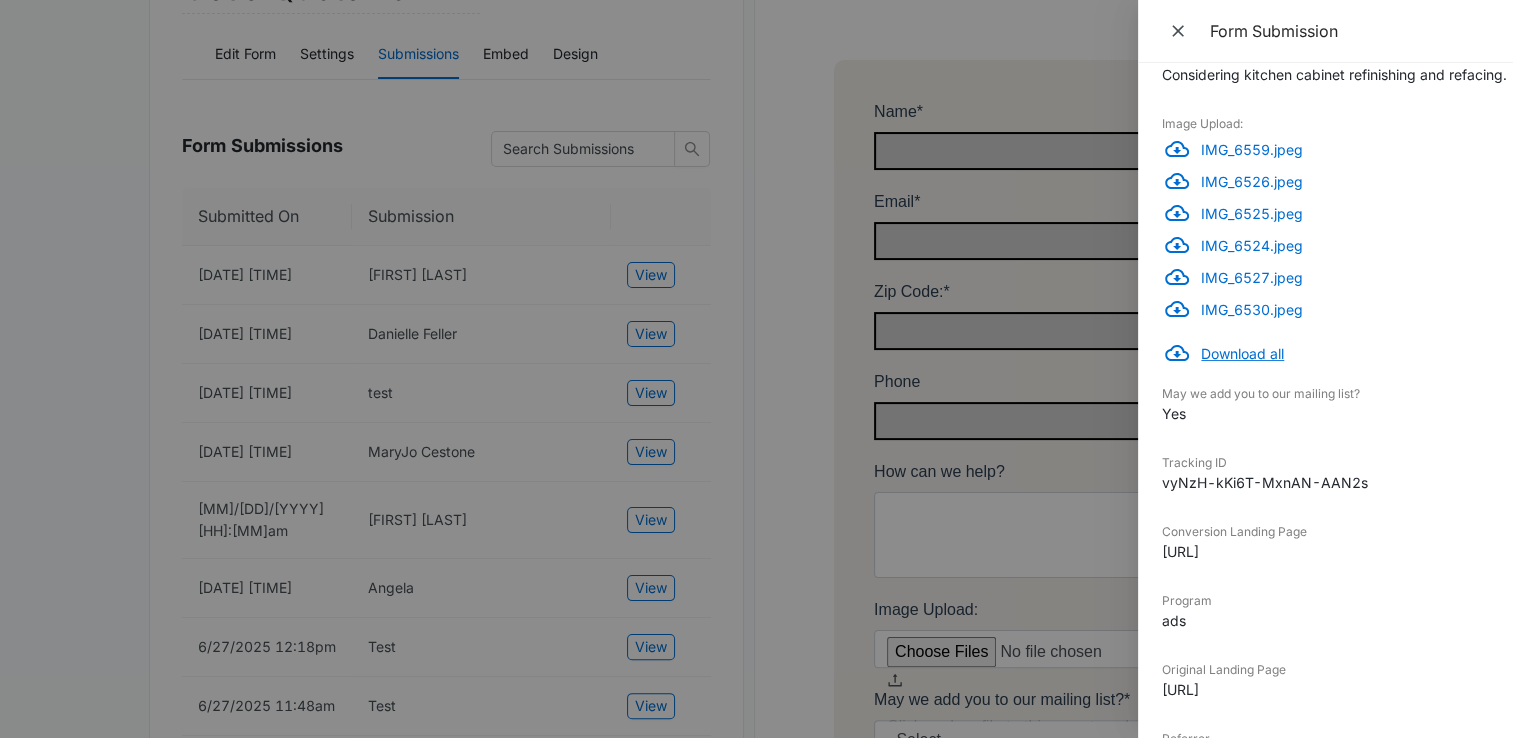 scroll, scrollTop: 500, scrollLeft: 0, axis: vertical 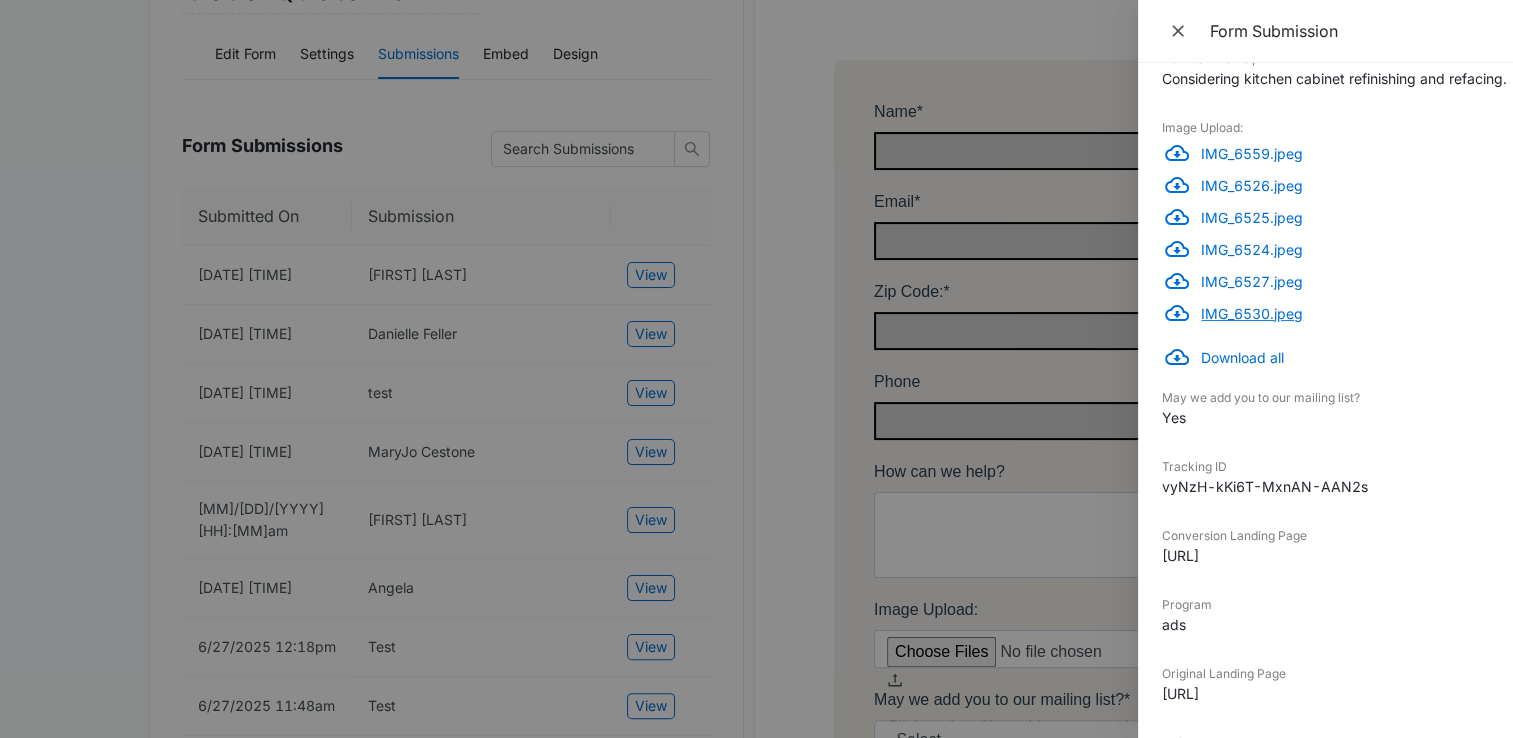 click on "IMG_6530.jpeg" at bounding box center (1345, 313) 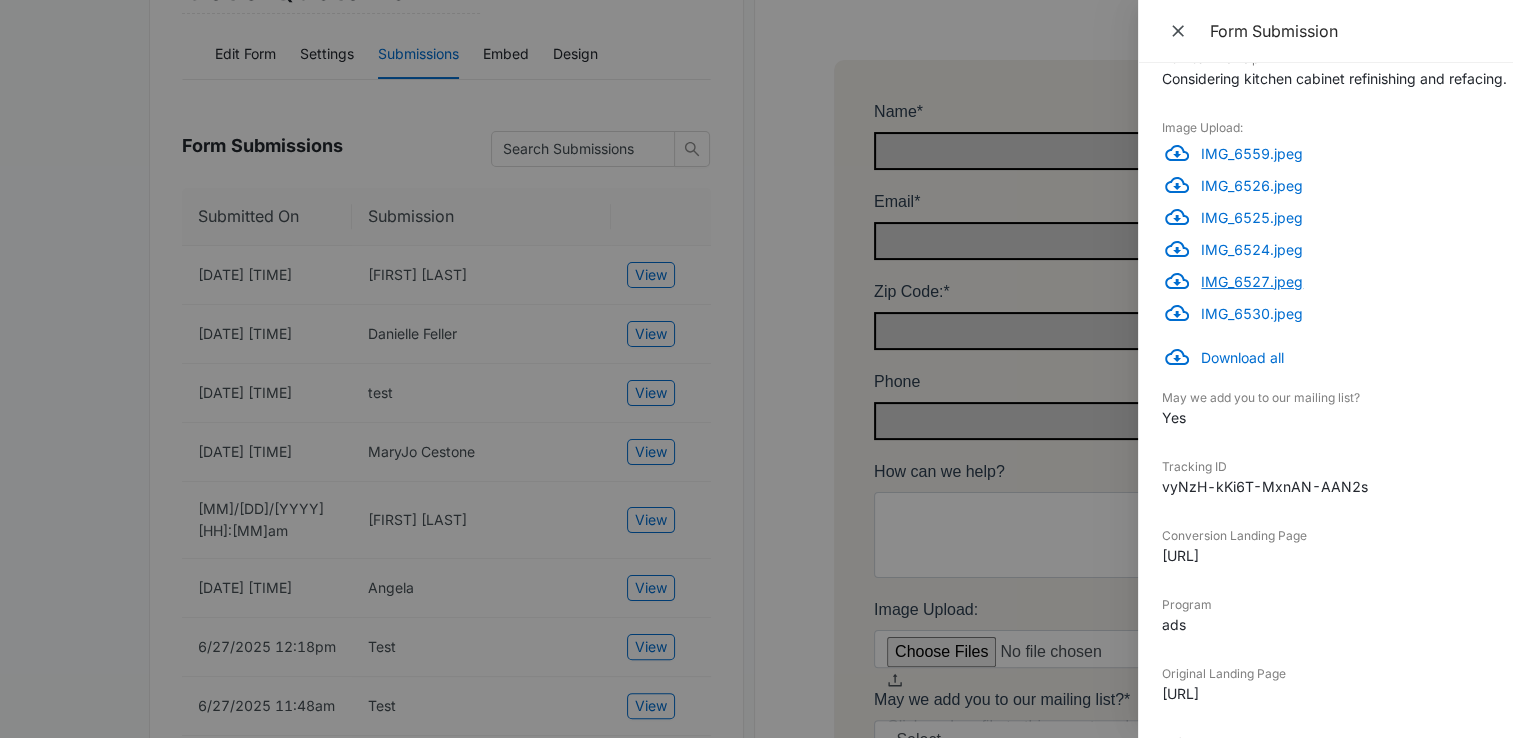 click on "IMG_6527.jpeg" at bounding box center (1345, 281) 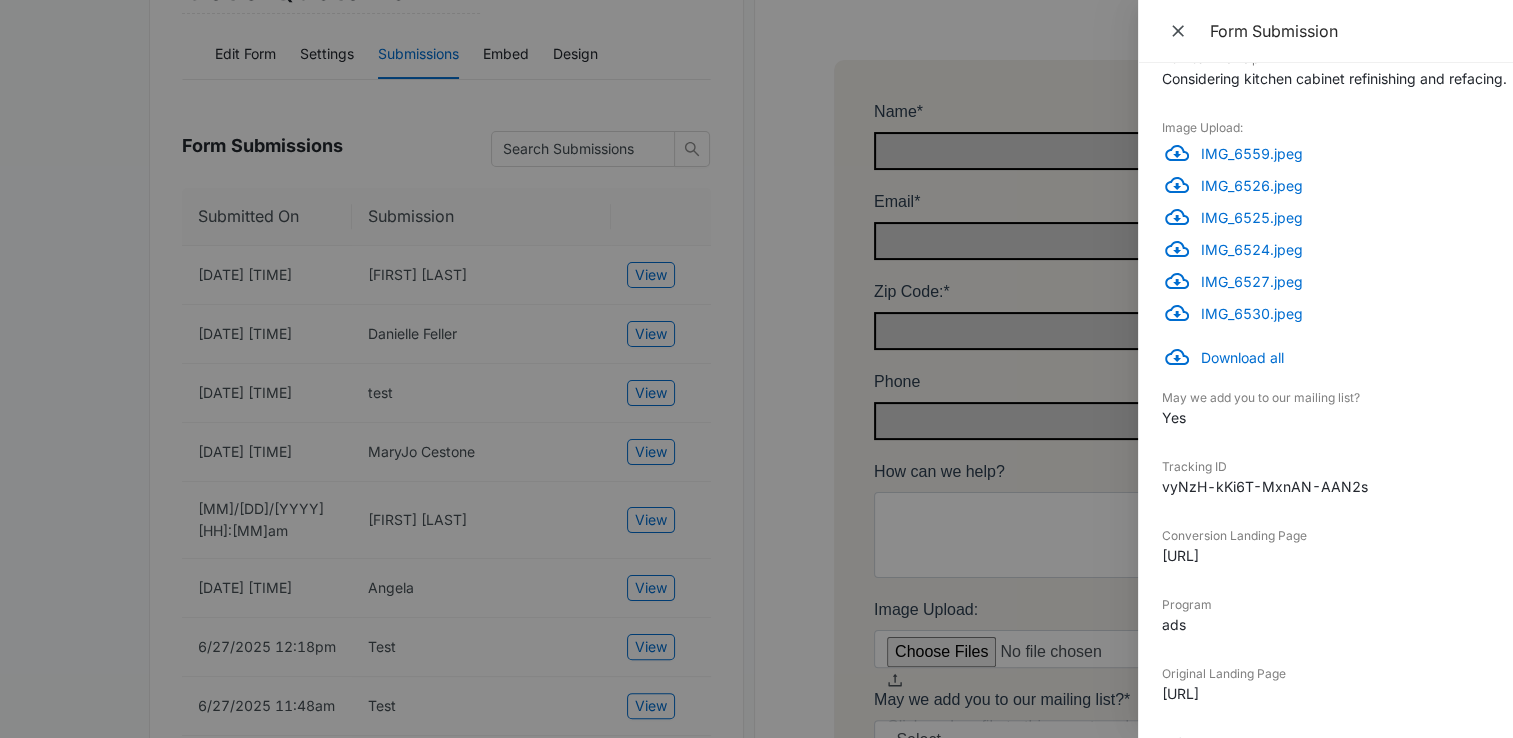 click on "Form Submission" at bounding box center [1349, 31] 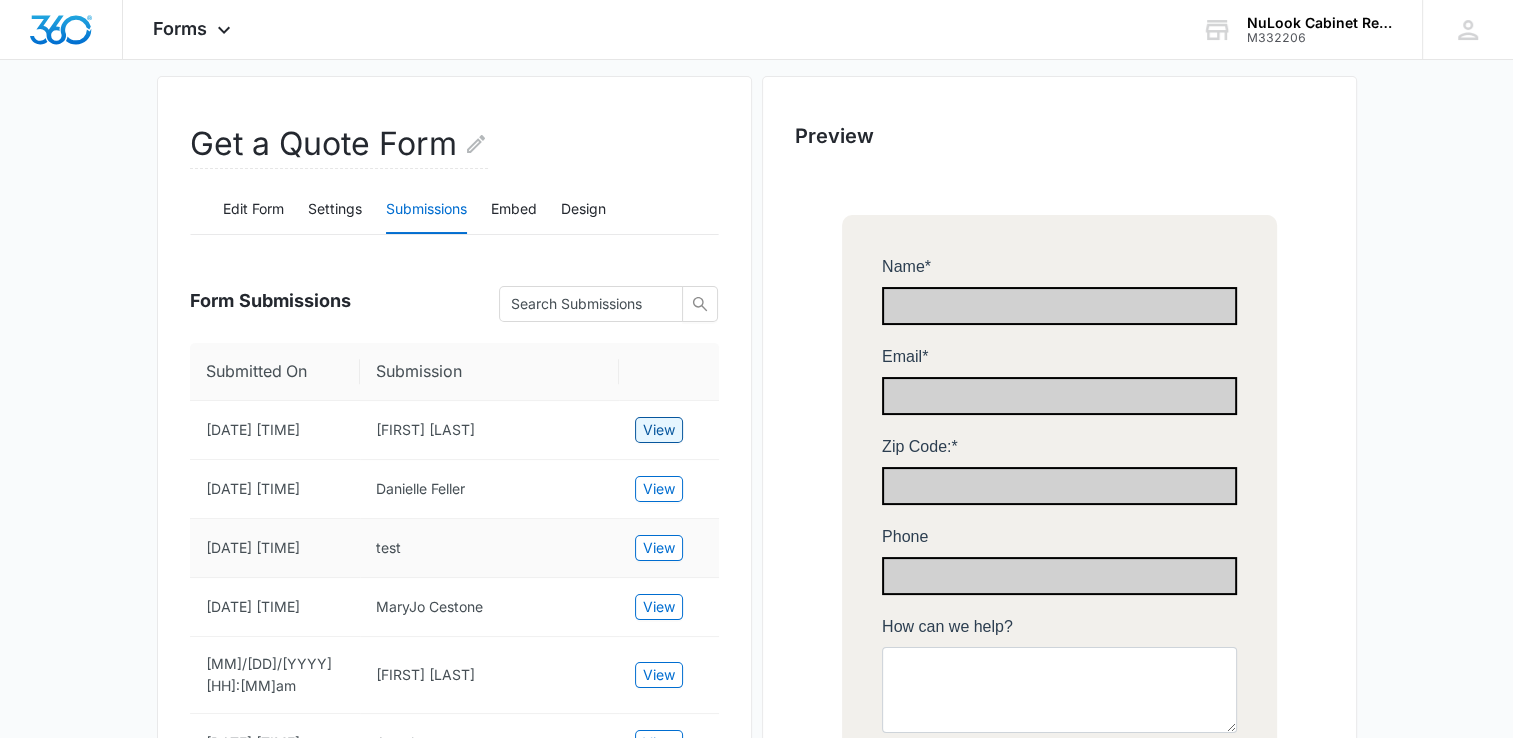 scroll, scrollTop: 155, scrollLeft: 0, axis: vertical 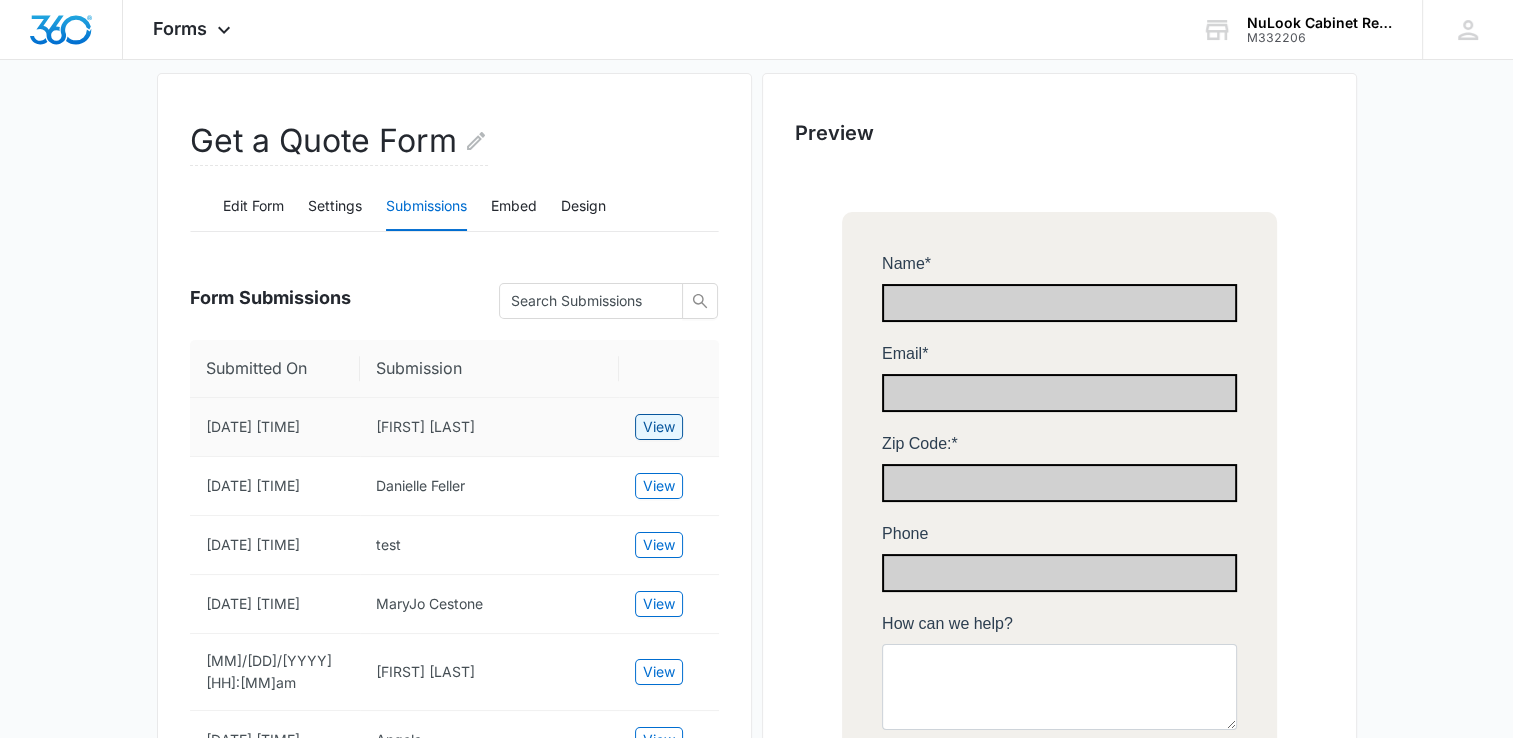 click on "View" at bounding box center [659, 427] 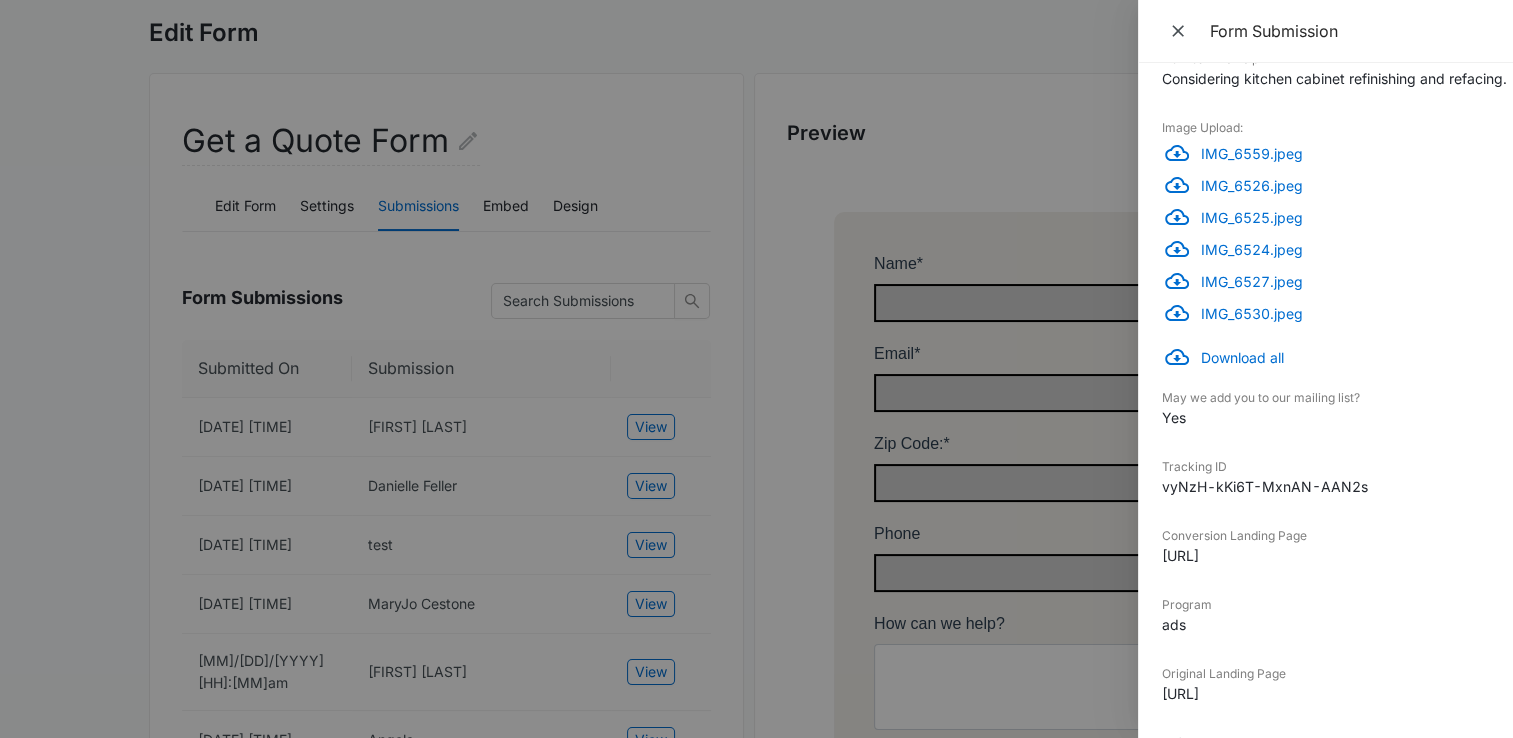 click at bounding box center (756, 369) 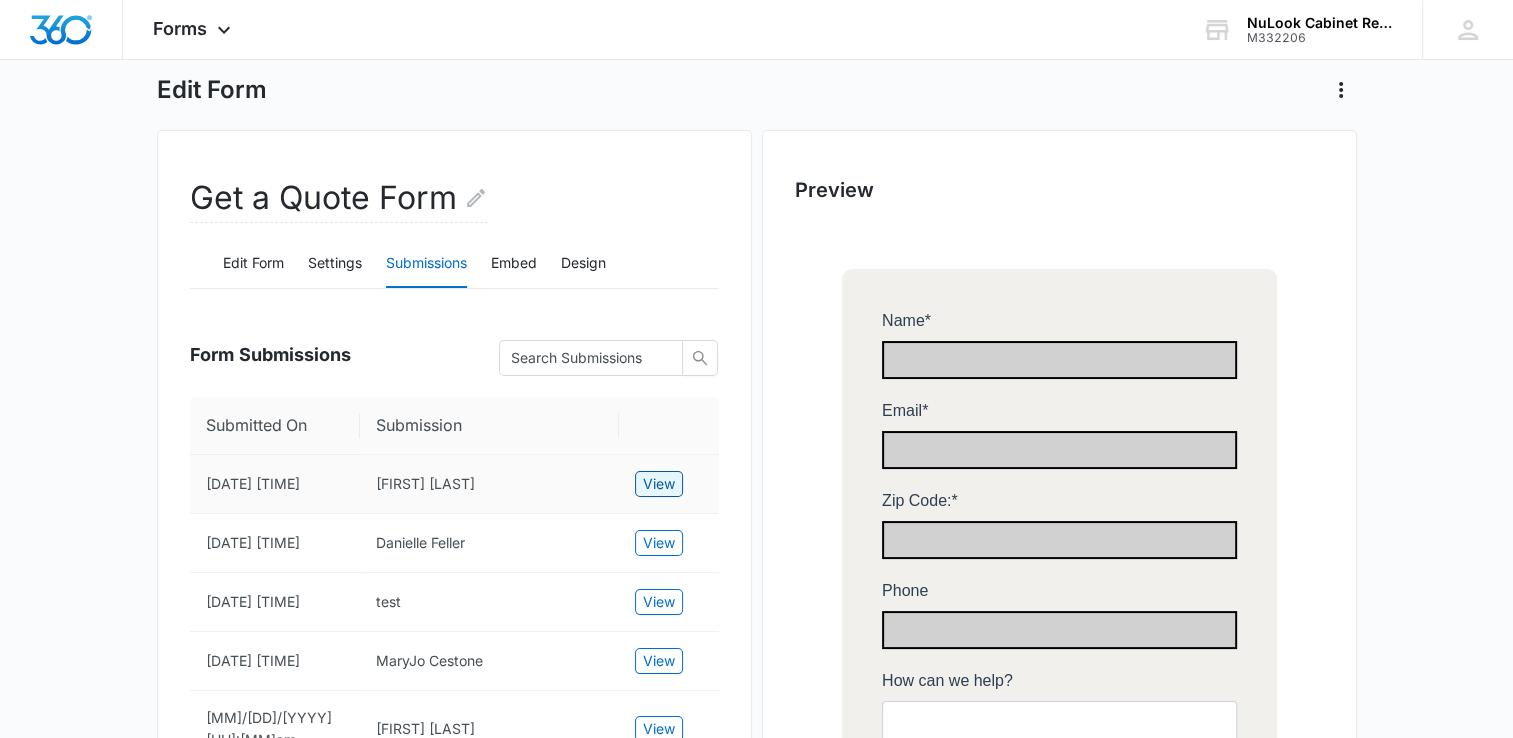 scroll, scrollTop: 102, scrollLeft: 0, axis: vertical 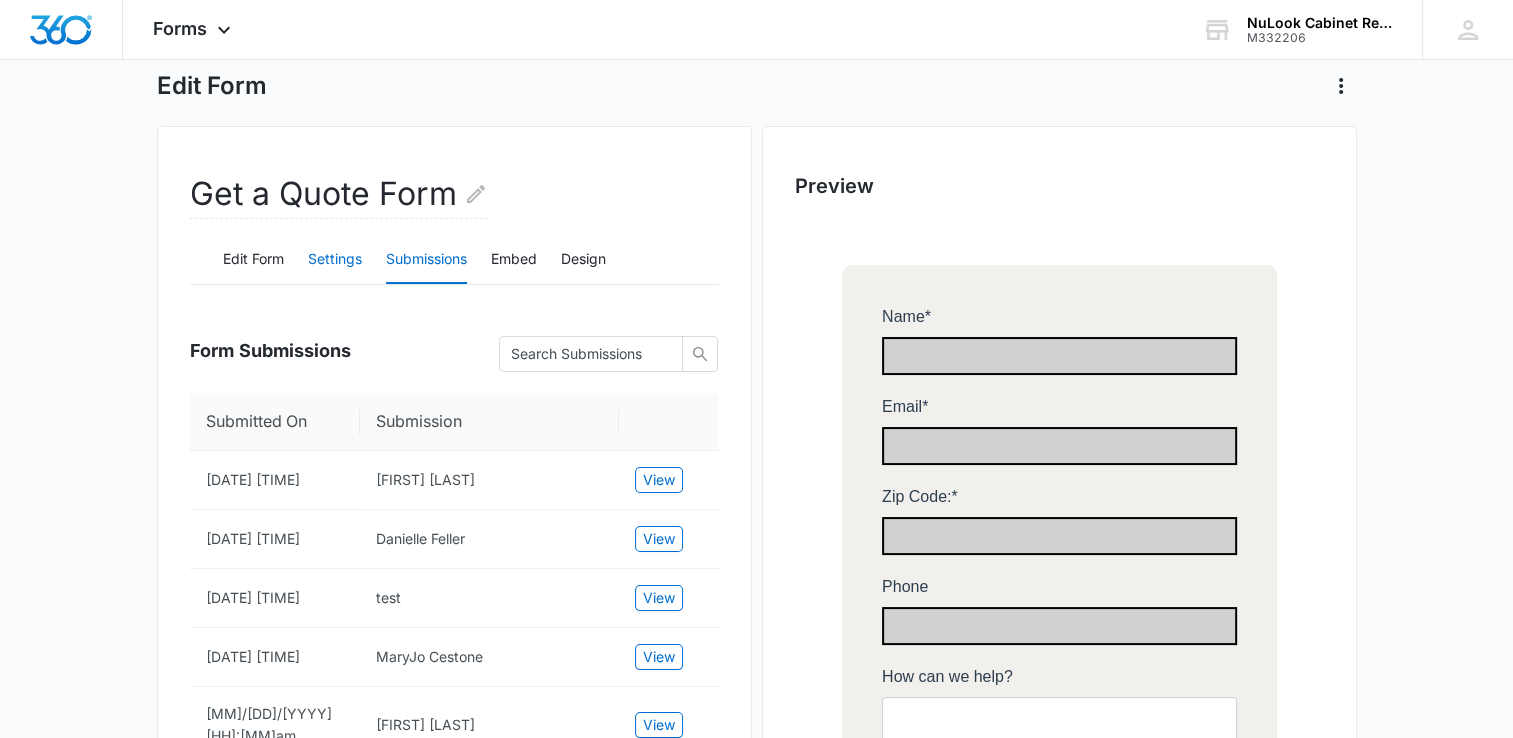 click on "Settings" at bounding box center [335, 260] 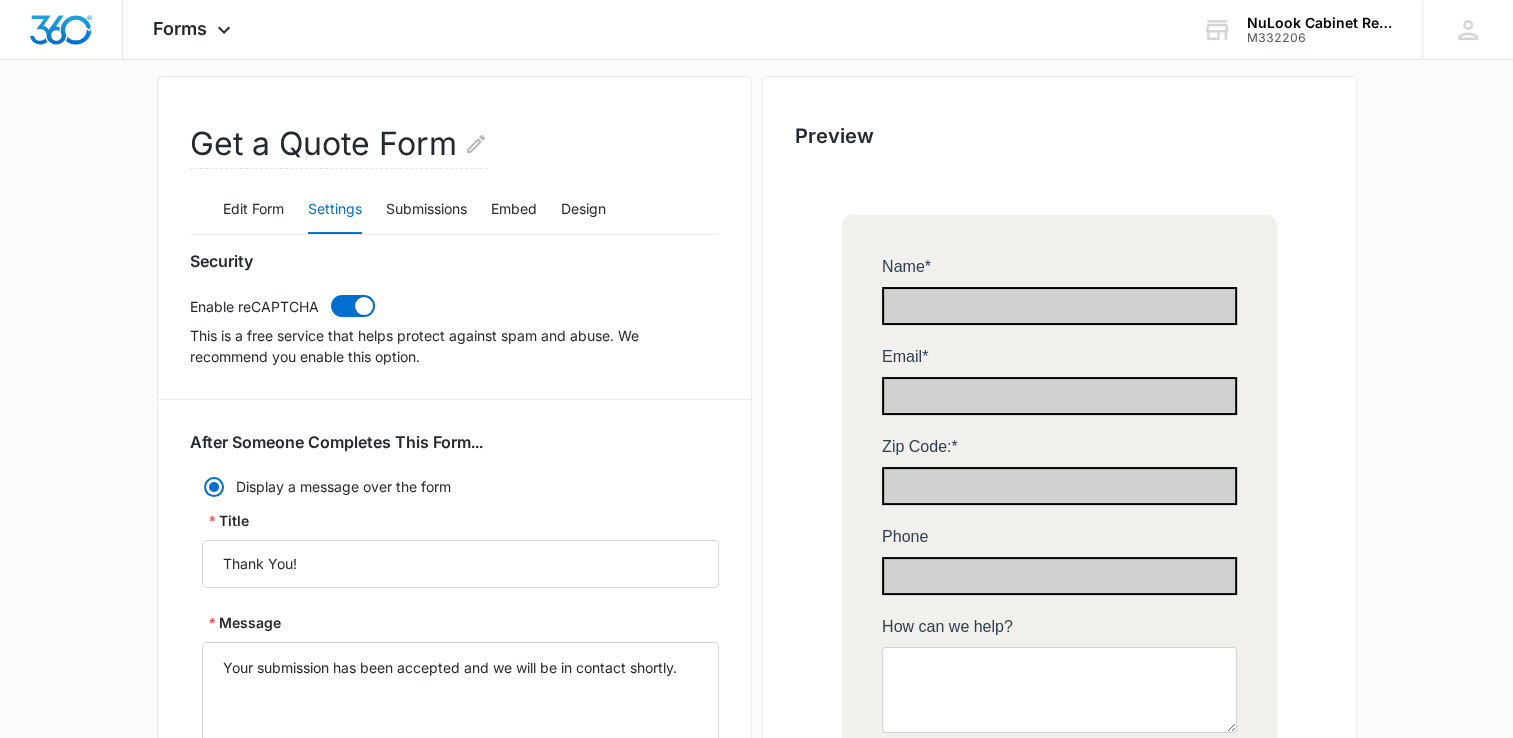 scroll, scrollTop: 152, scrollLeft: 0, axis: vertical 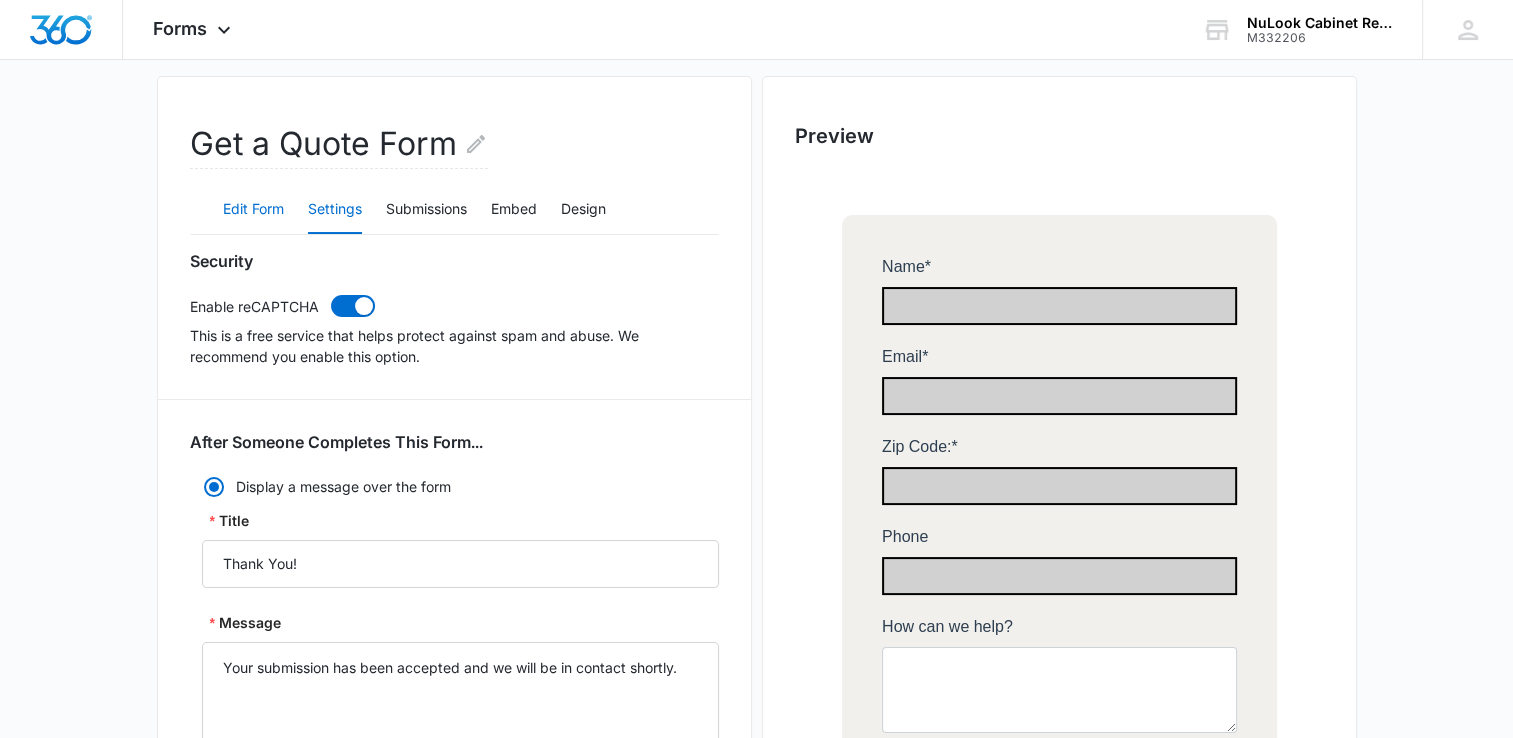 click on "Edit Form" at bounding box center (253, 210) 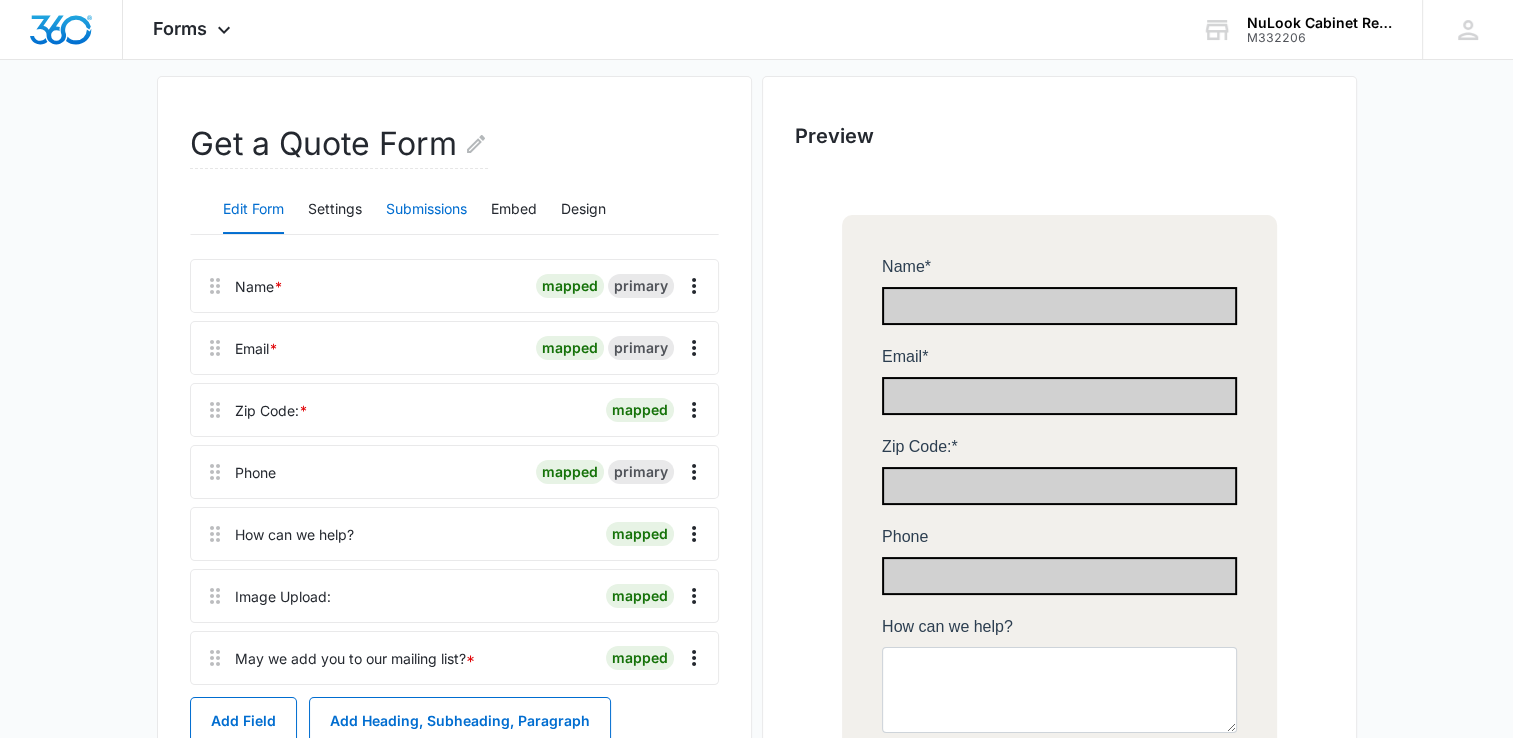 click on "Submissions" at bounding box center (426, 210) 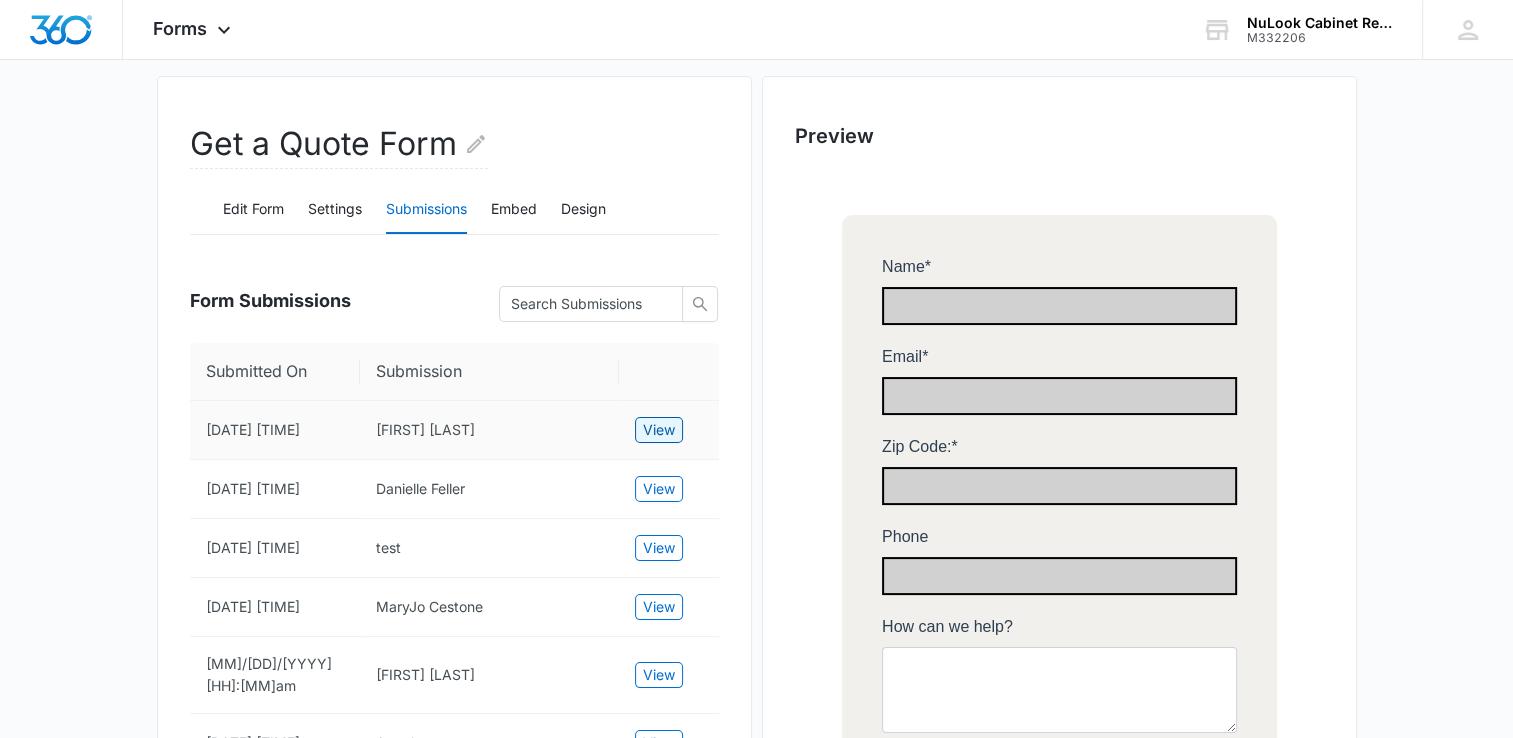 click on "View" at bounding box center (659, 430) 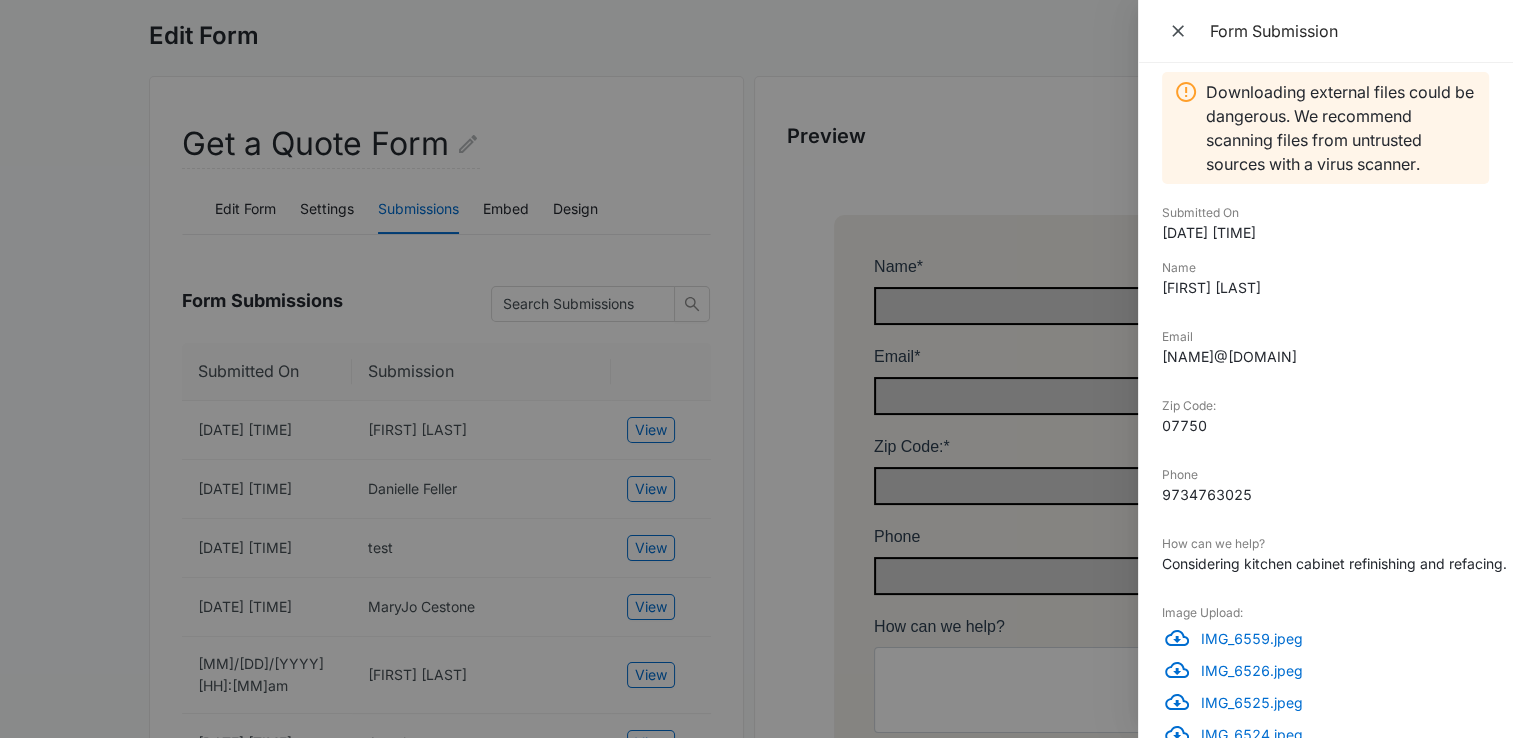 scroll, scrollTop: 0, scrollLeft: 0, axis: both 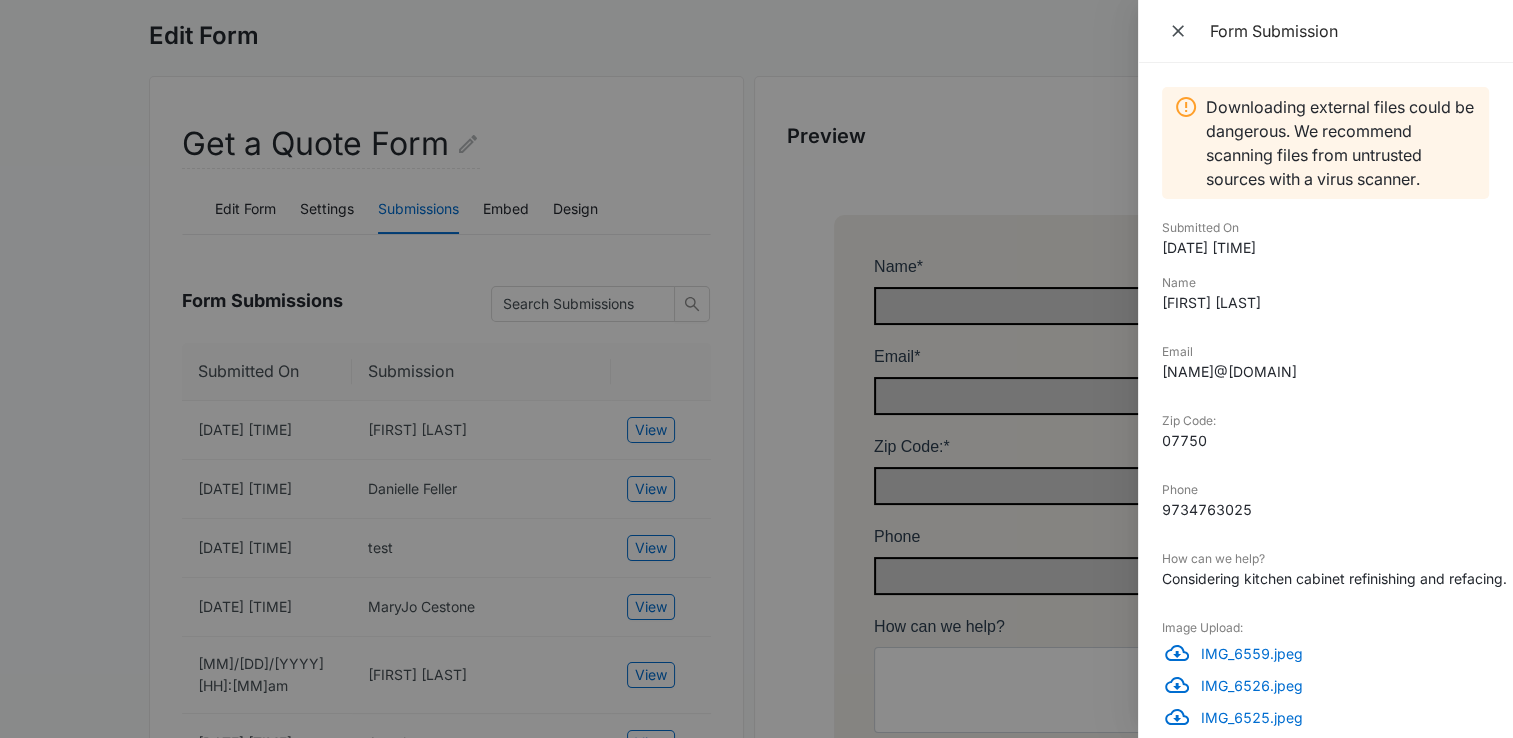 click at bounding box center (756, 369) 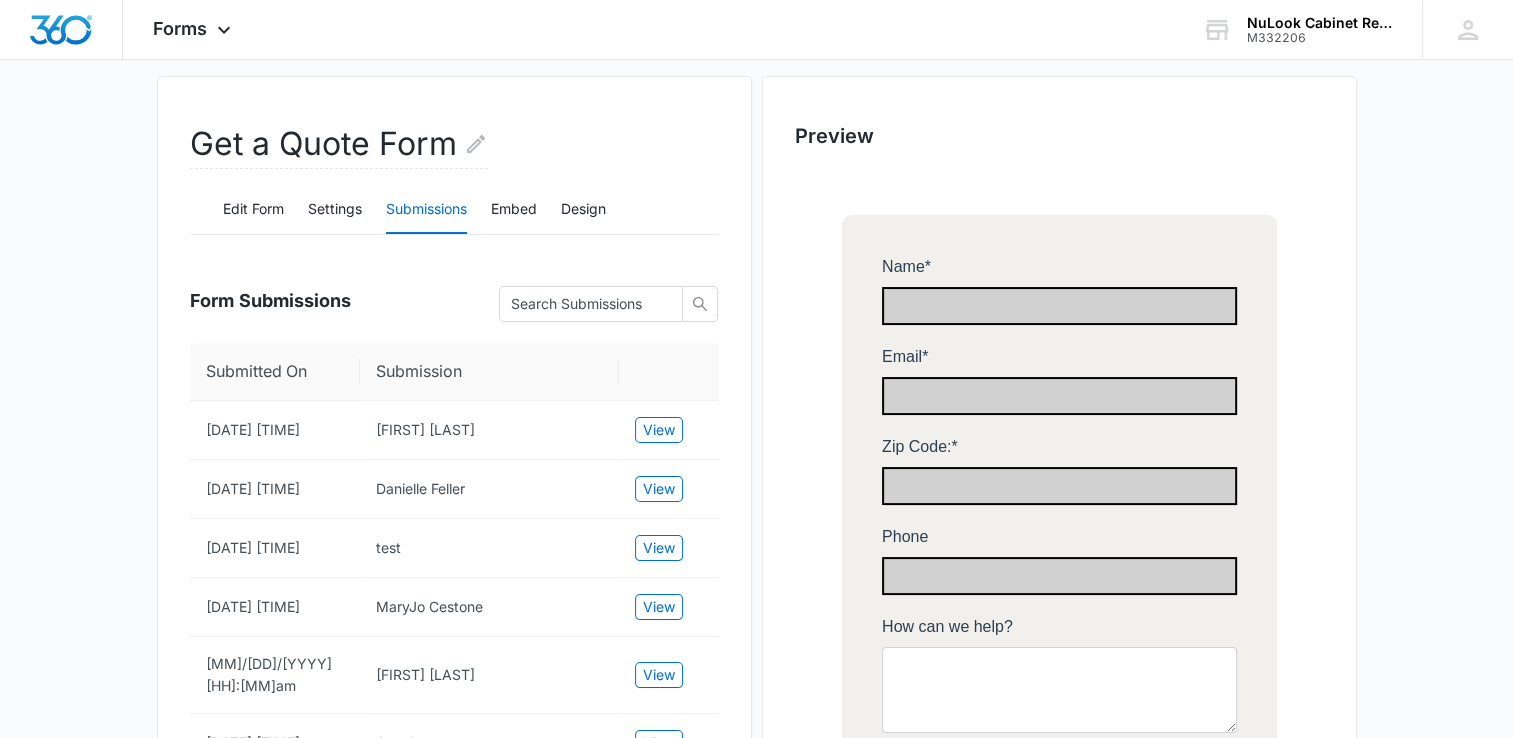 click on "Preview" at bounding box center [1059, 721] 